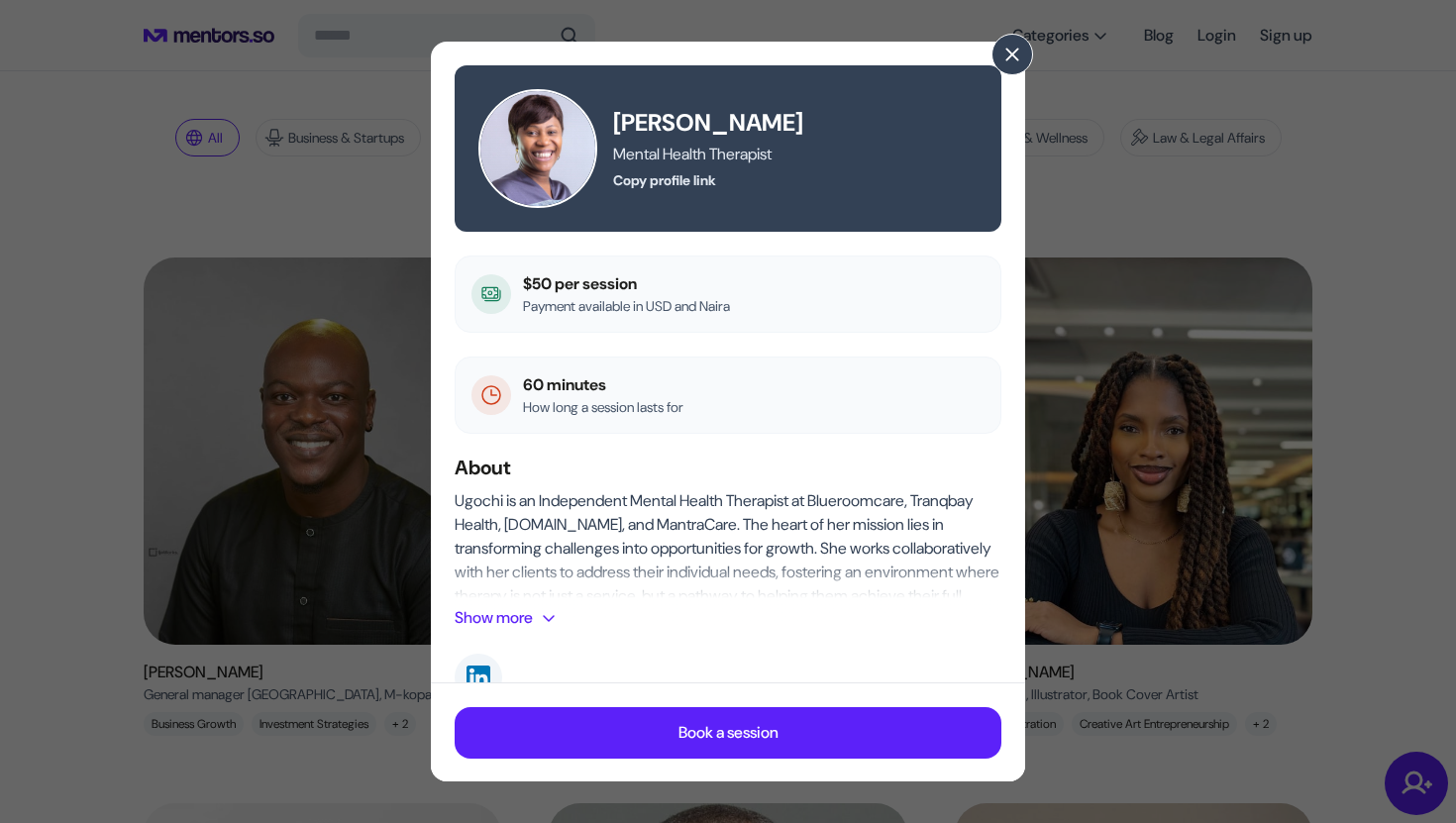 scroll, scrollTop: 0, scrollLeft: 0, axis: both 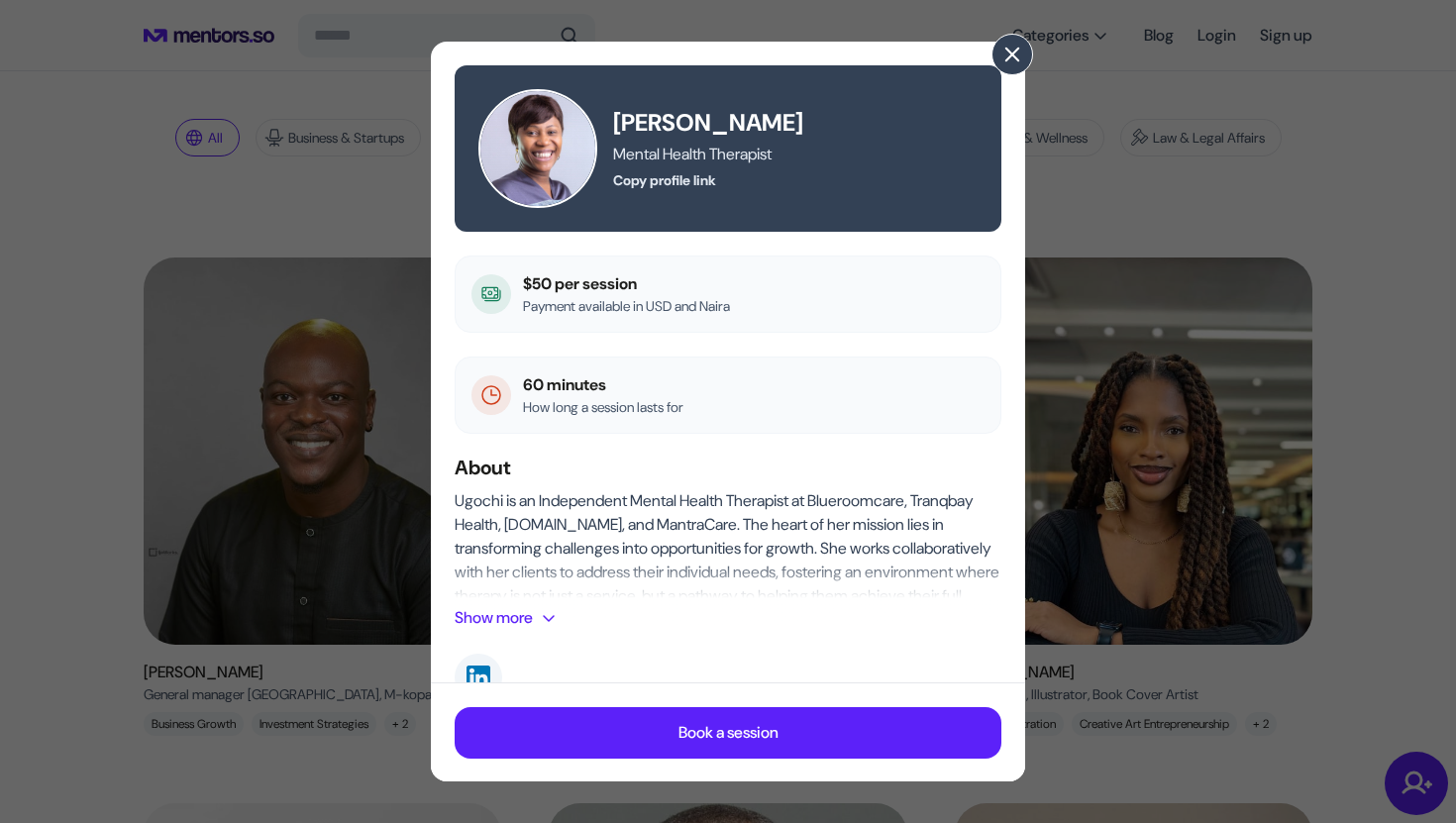 click at bounding box center (1012, 54) 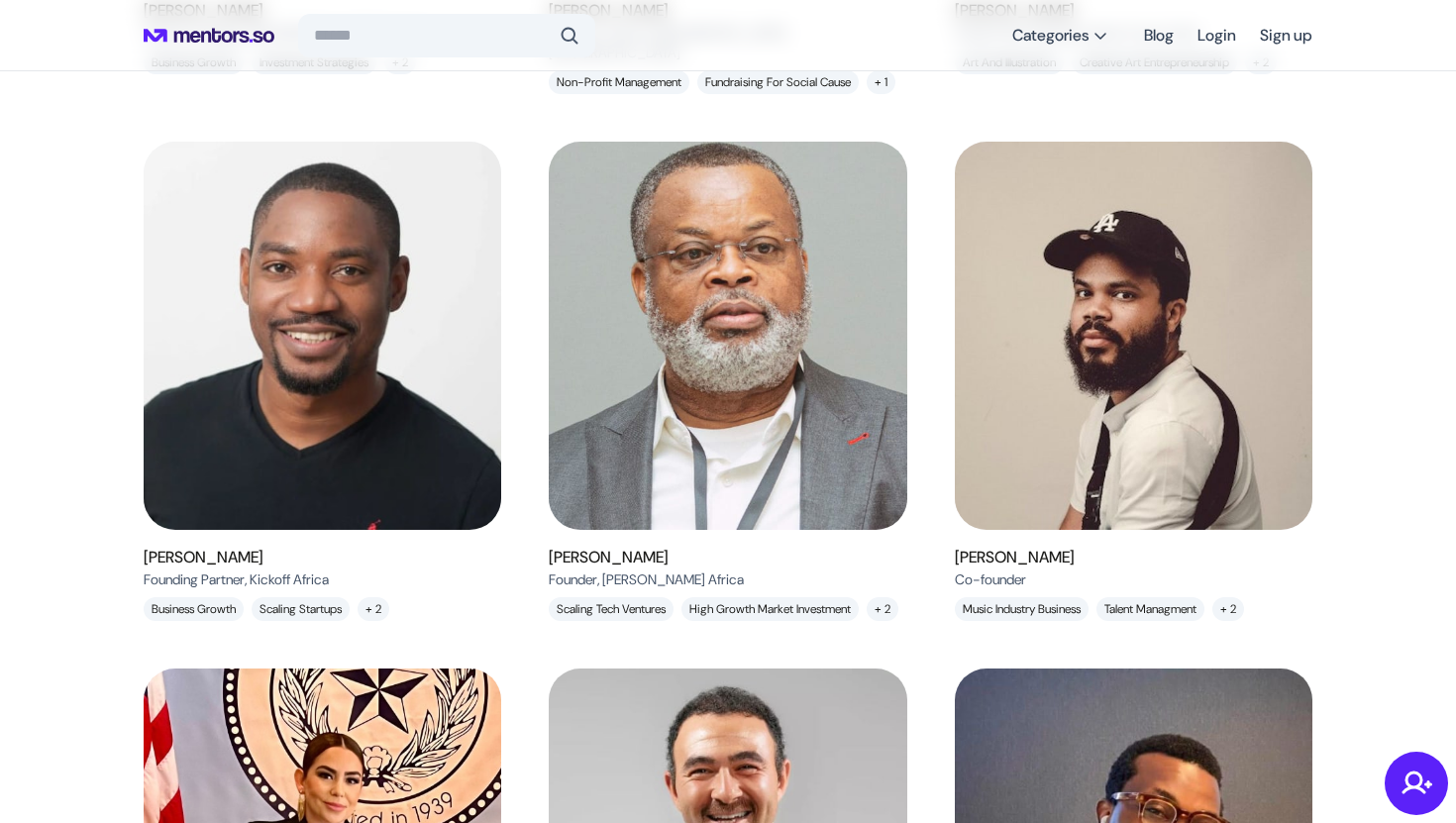 scroll, scrollTop: 778, scrollLeft: 0, axis: vertical 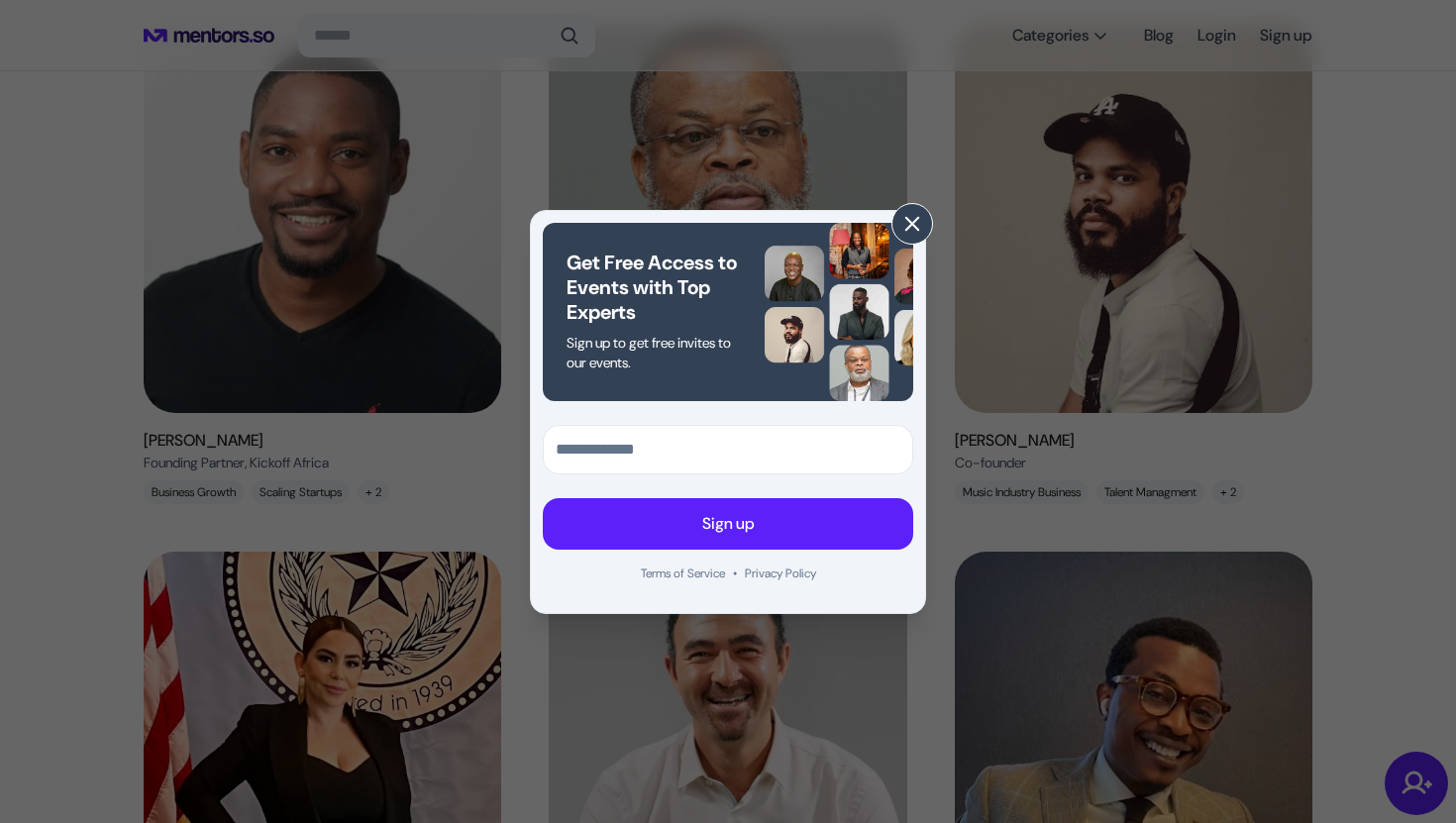 click at bounding box center (912, 224) 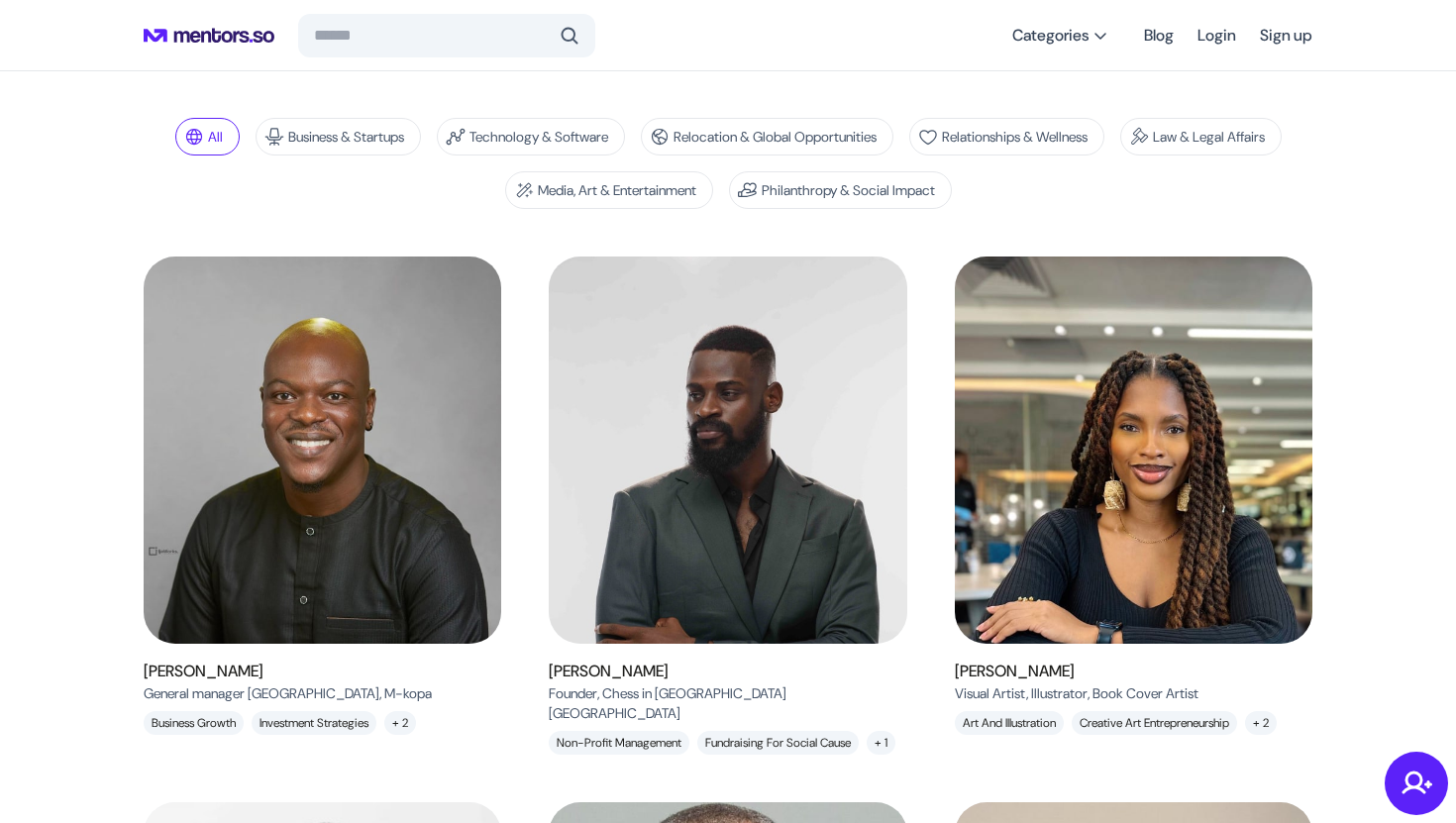scroll, scrollTop: 0, scrollLeft: 0, axis: both 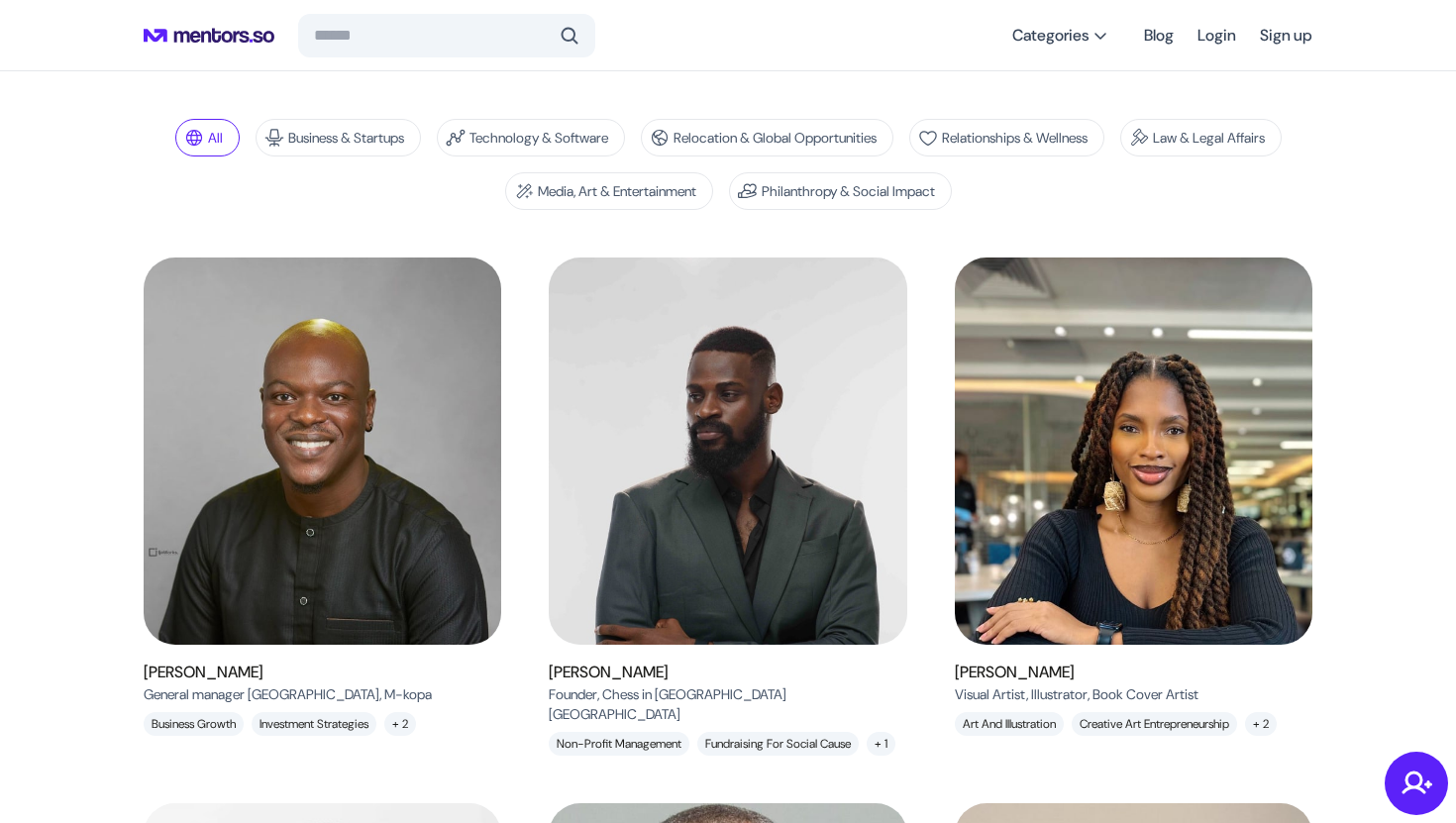 click at bounding box center [433, 36] 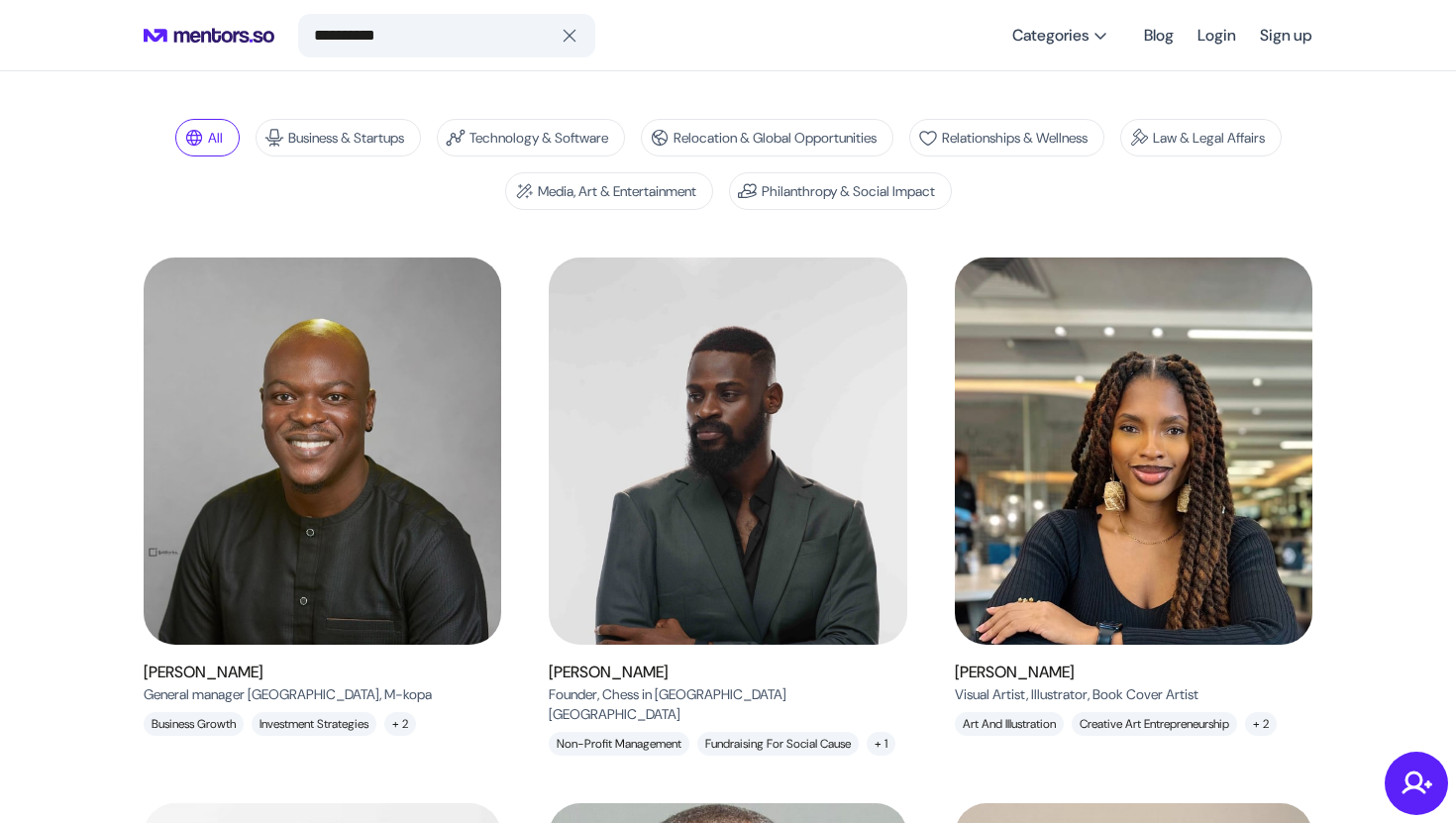 type on "**********" 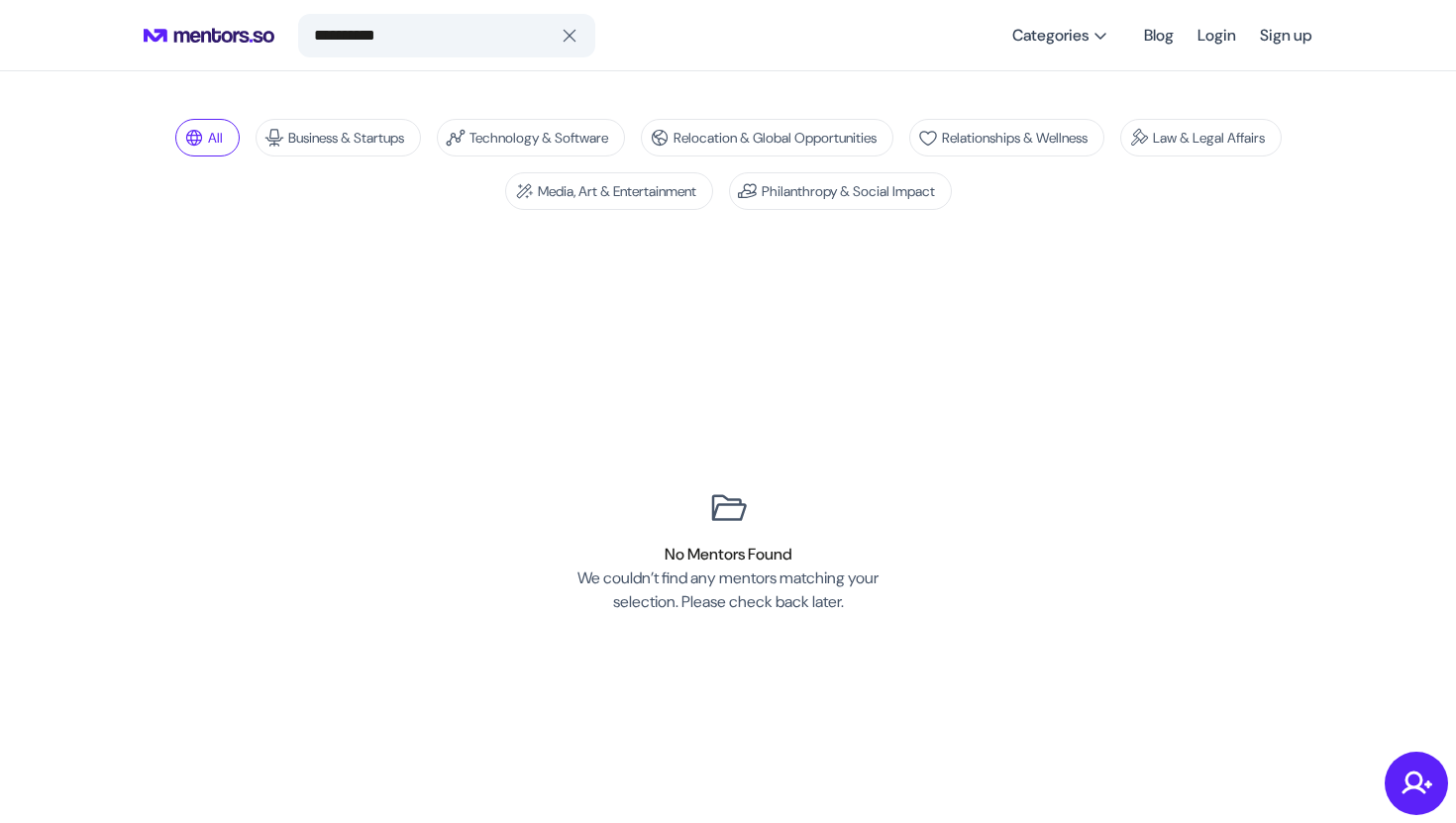 type 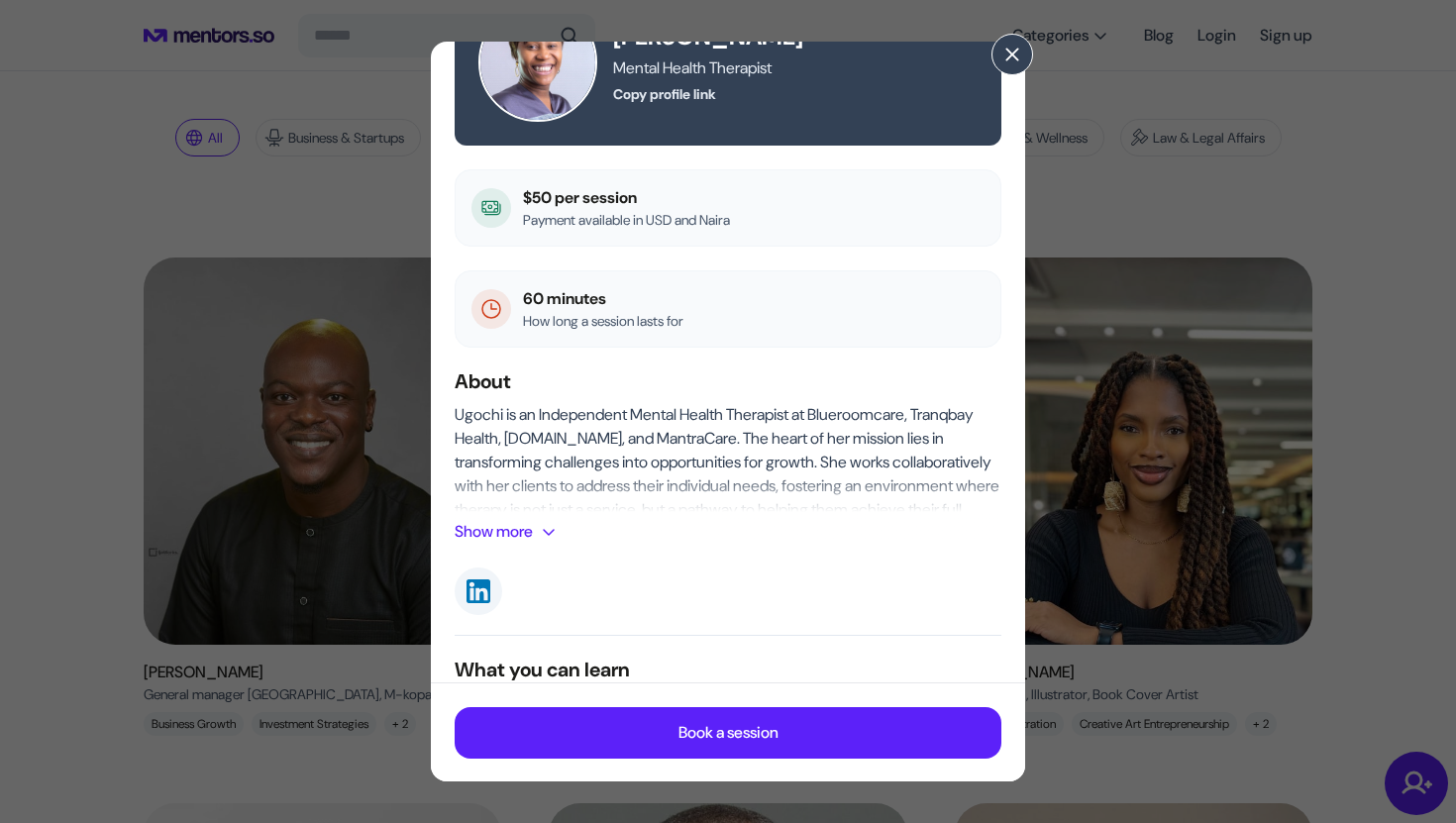 scroll, scrollTop: 121, scrollLeft: 0, axis: vertical 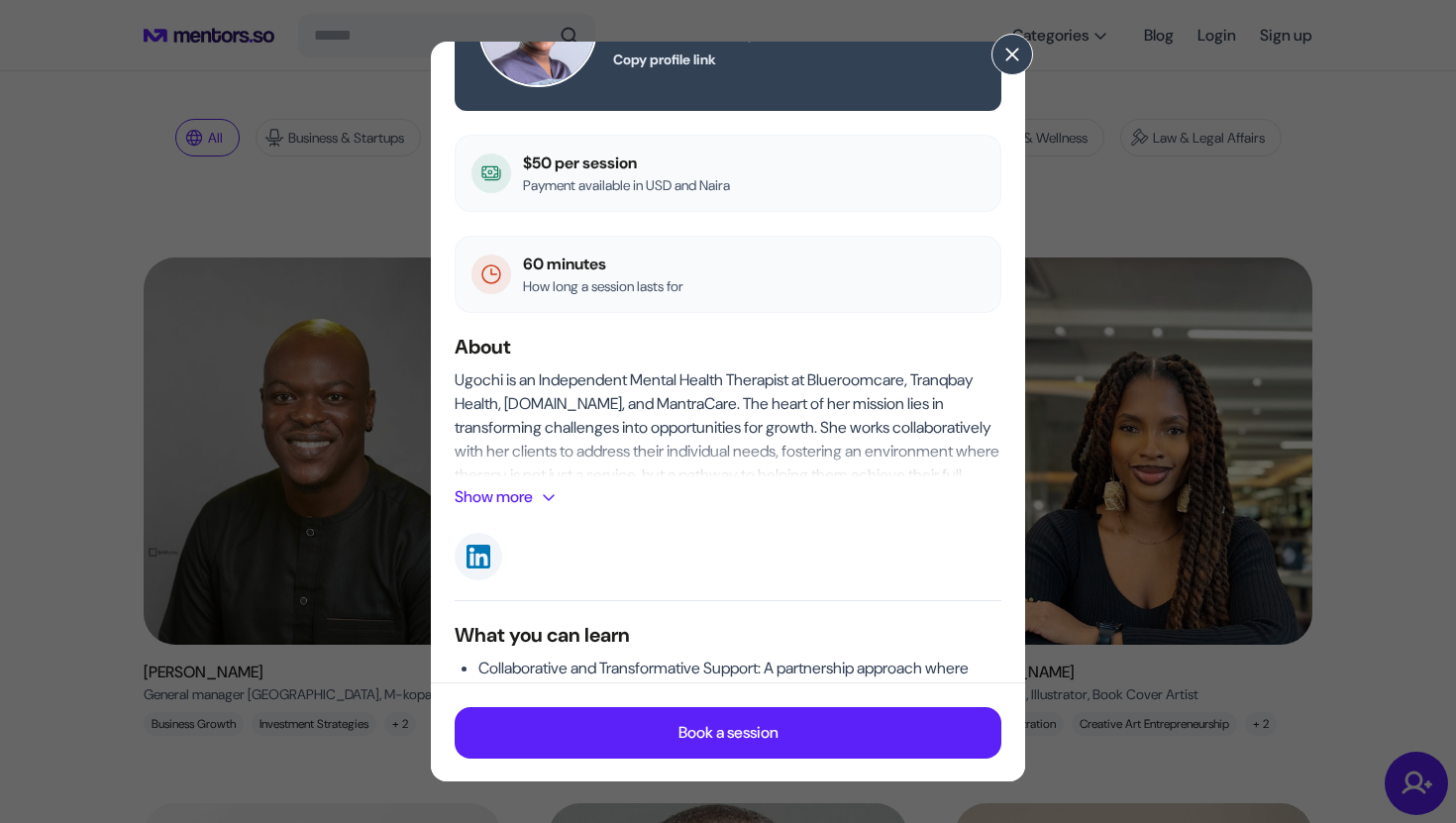 click on "Show more" at bounding box center [509, 497] 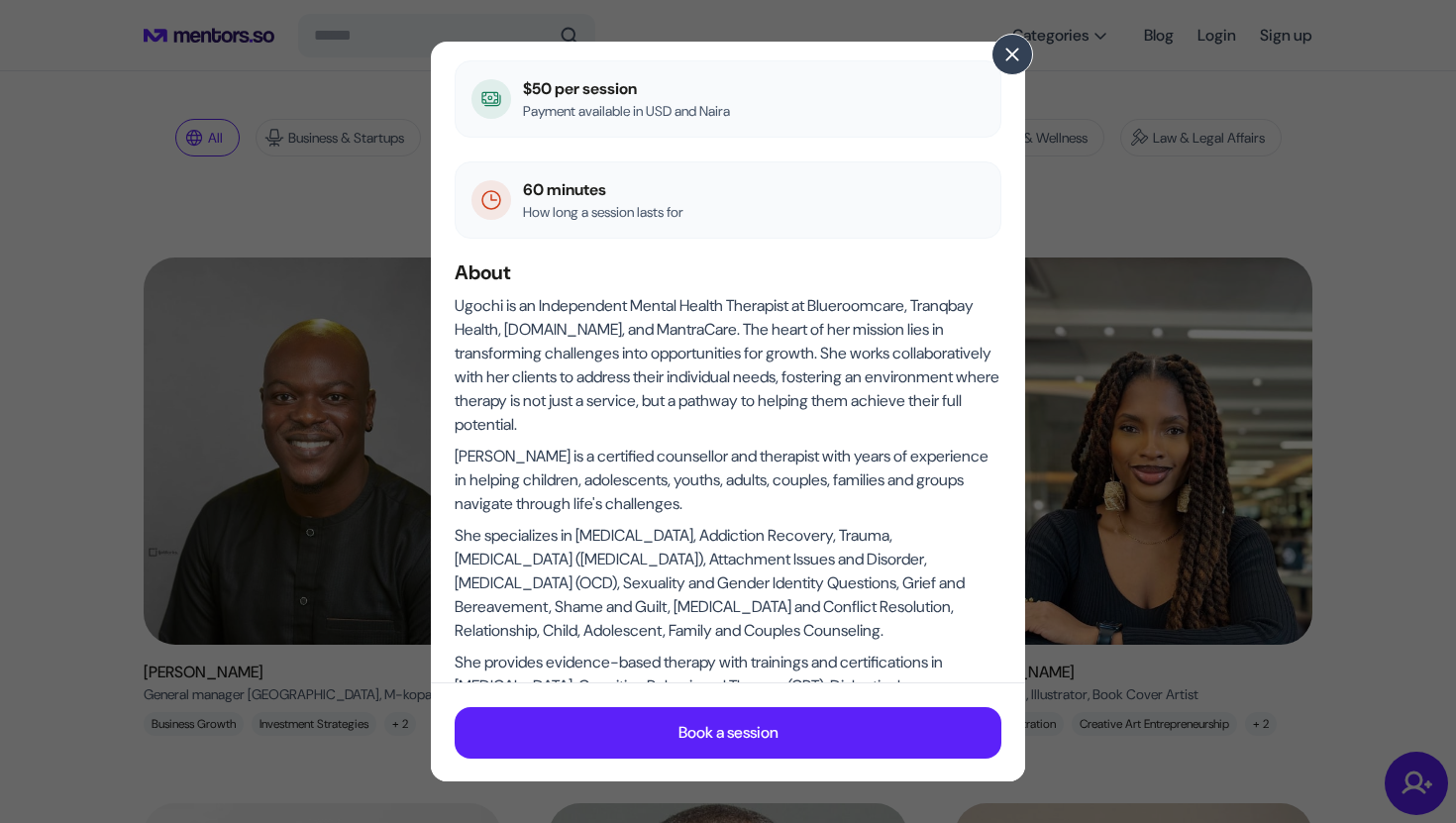 scroll, scrollTop: 0, scrollLeft: 0, axis: both 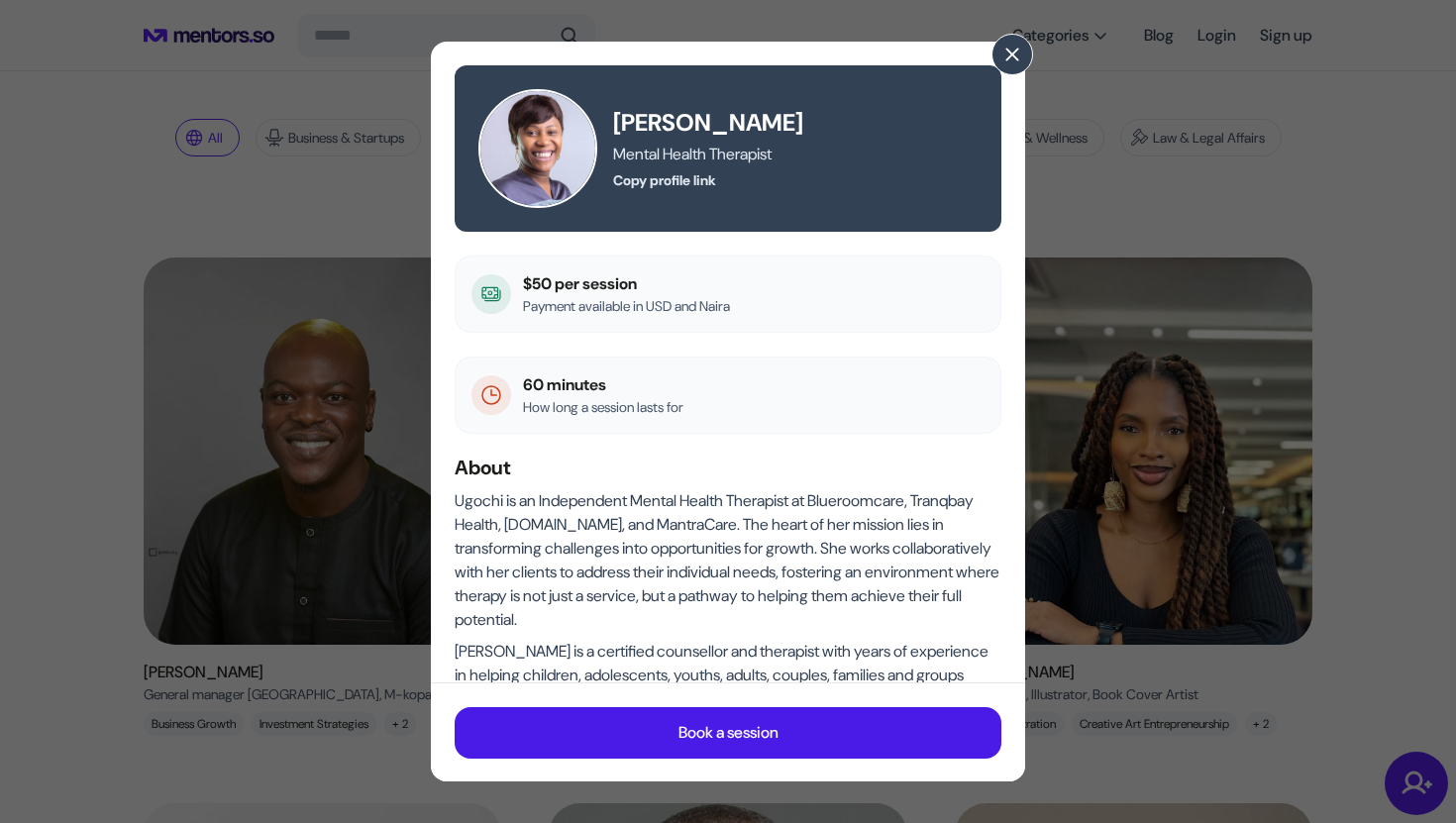 click on "Book a session" 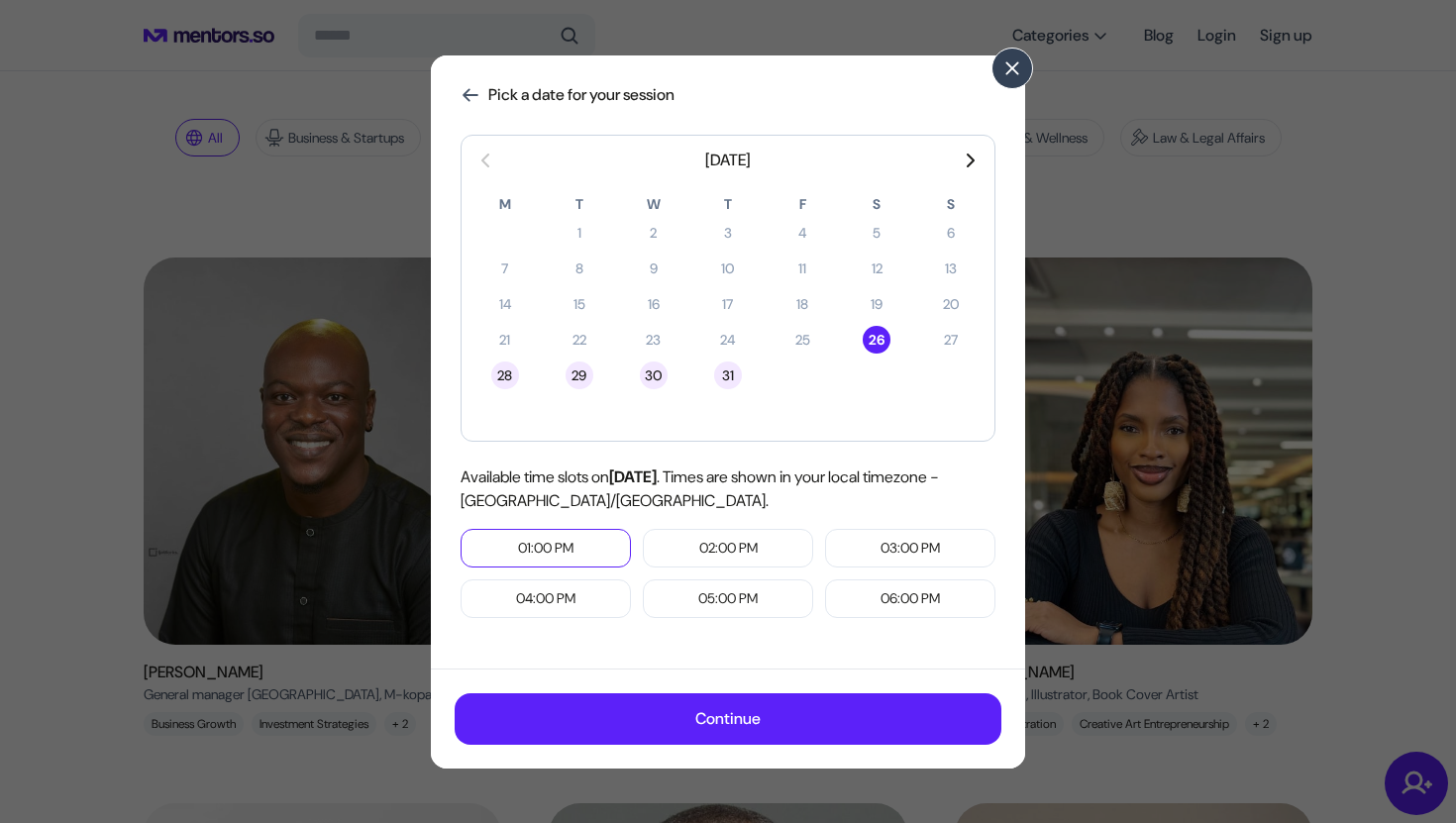 click on "01:00 PM" 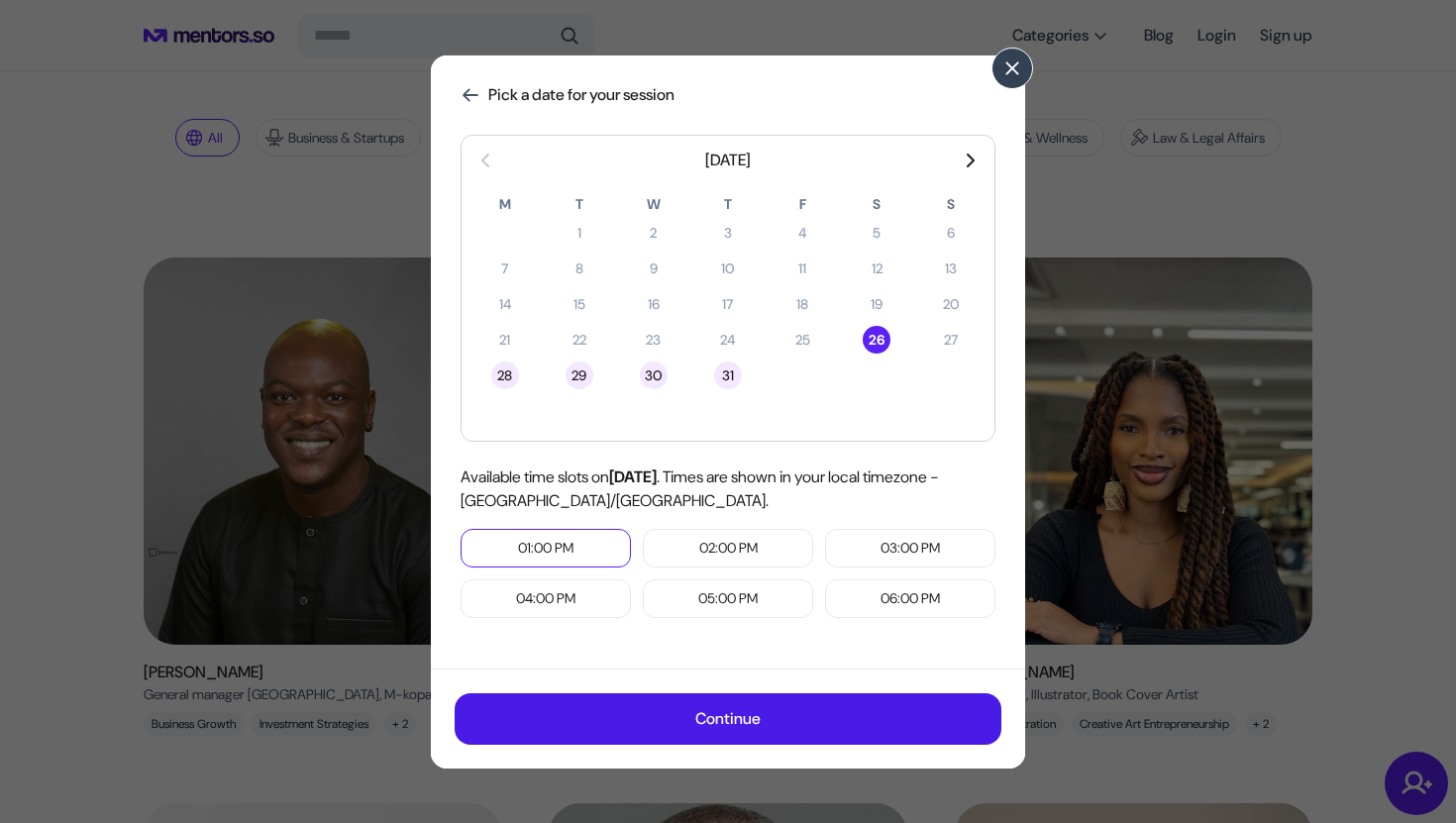 click on "Continue" at bounding box center (728, 719) 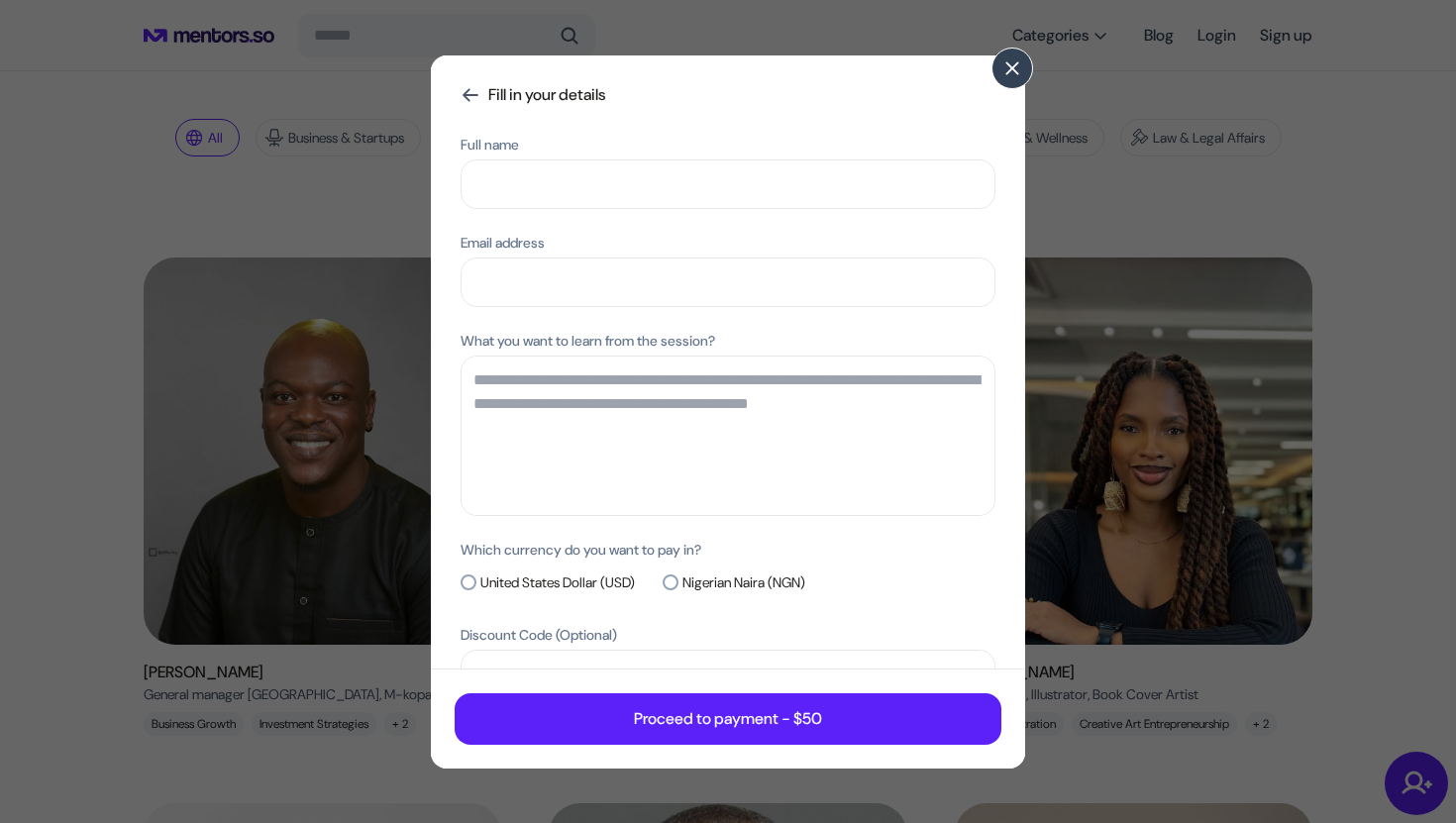 scroll, scrollTop: 54, scrollLeft: 0, axis: vertical 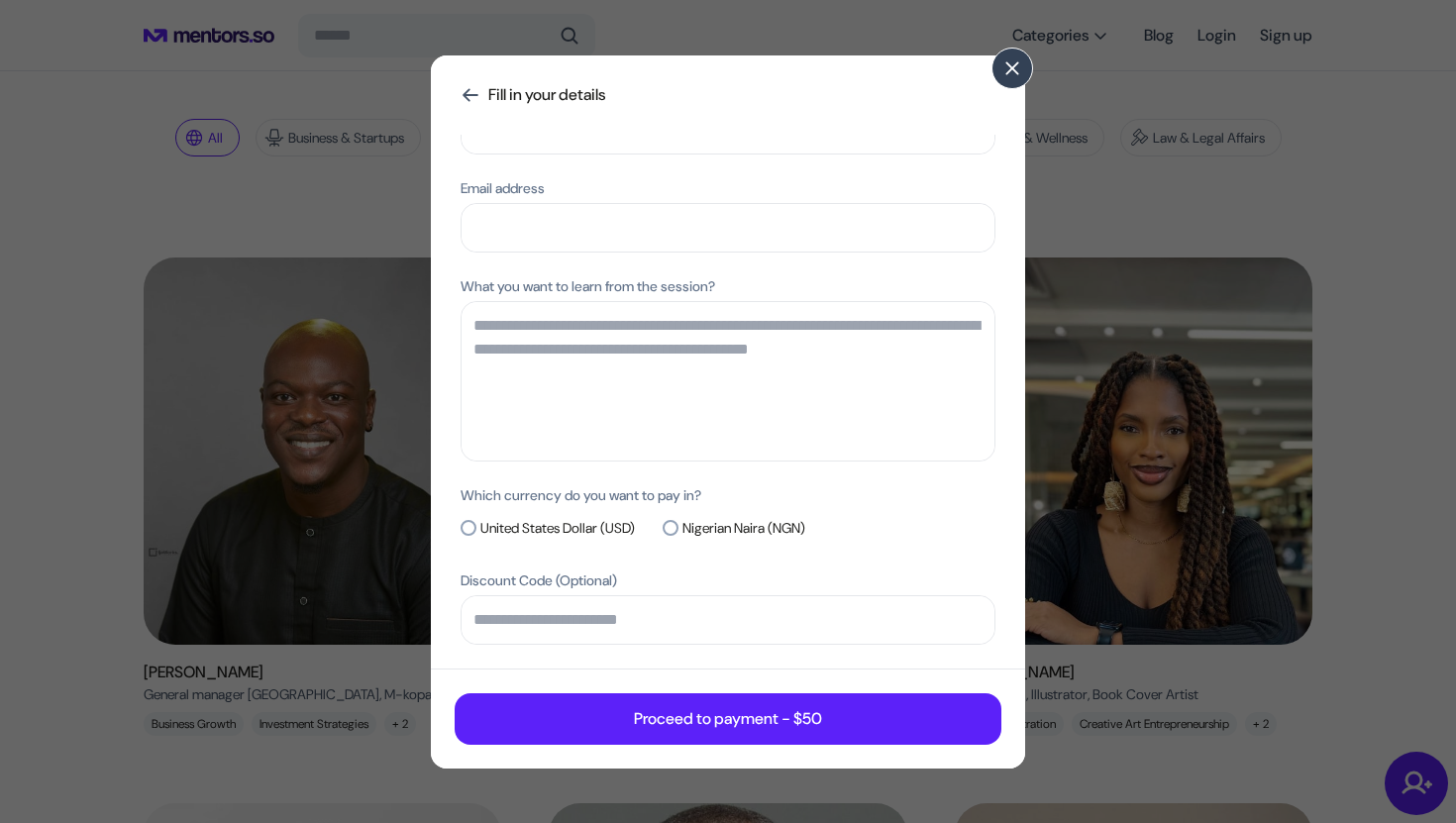 click on "Nigerian Naira (NGN)" at bounding box center (744, 528) 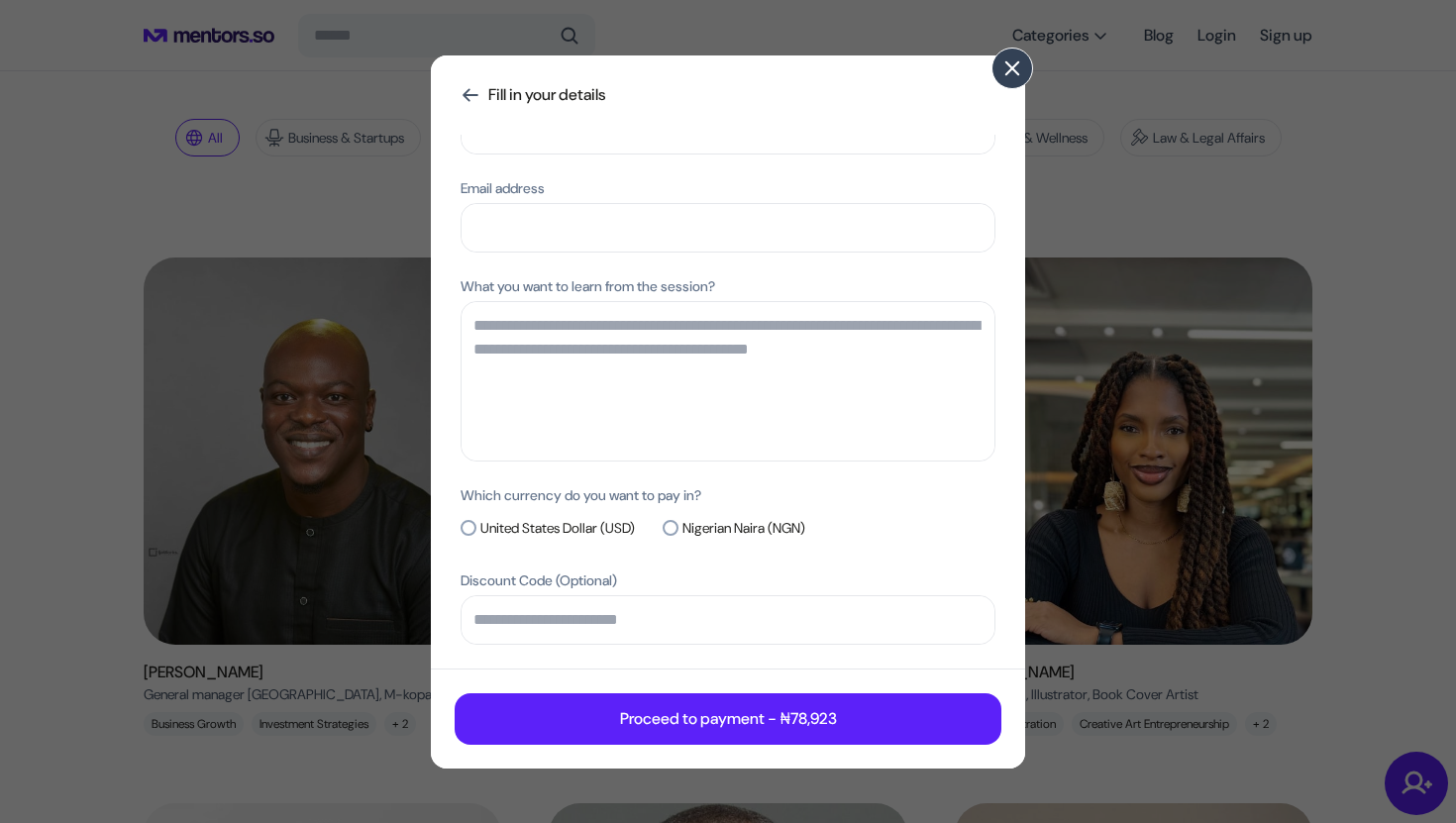 click at bounding box center (1012, 68) 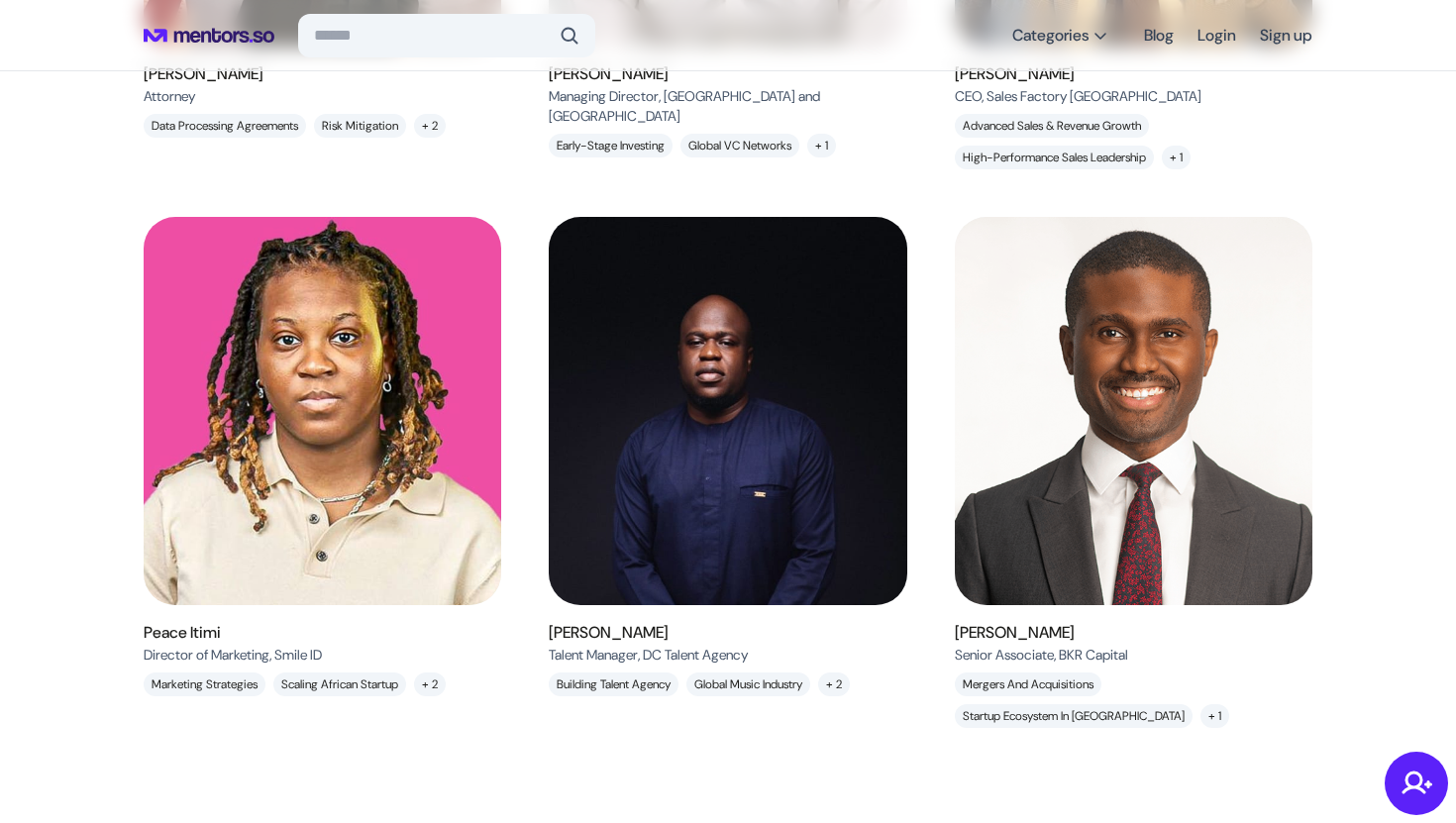 scroll, scrollTop: 1869, scrollLeft: 0, axis: vertical 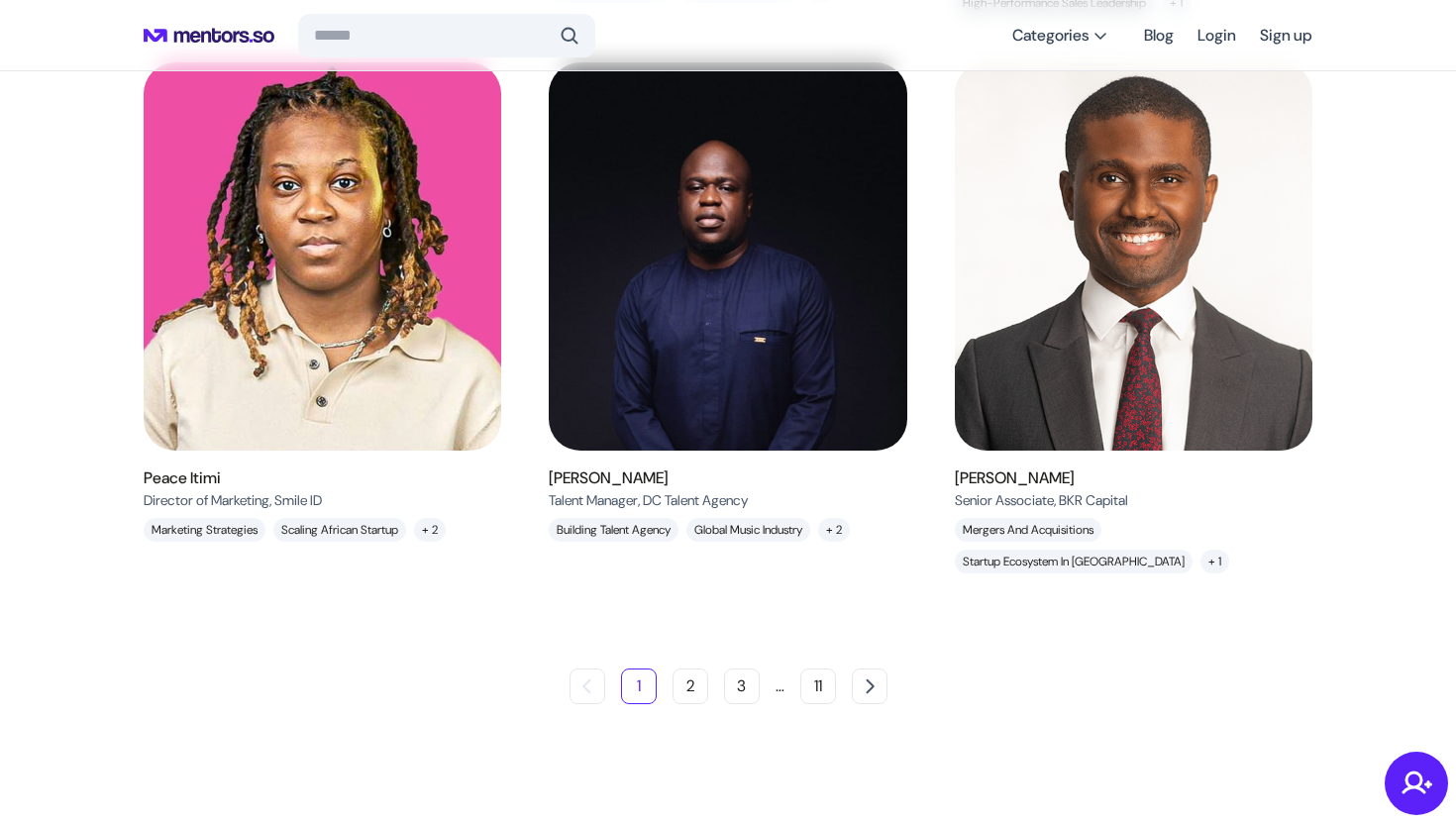 click on ", Smile ID" at bounding box center (295, 500) 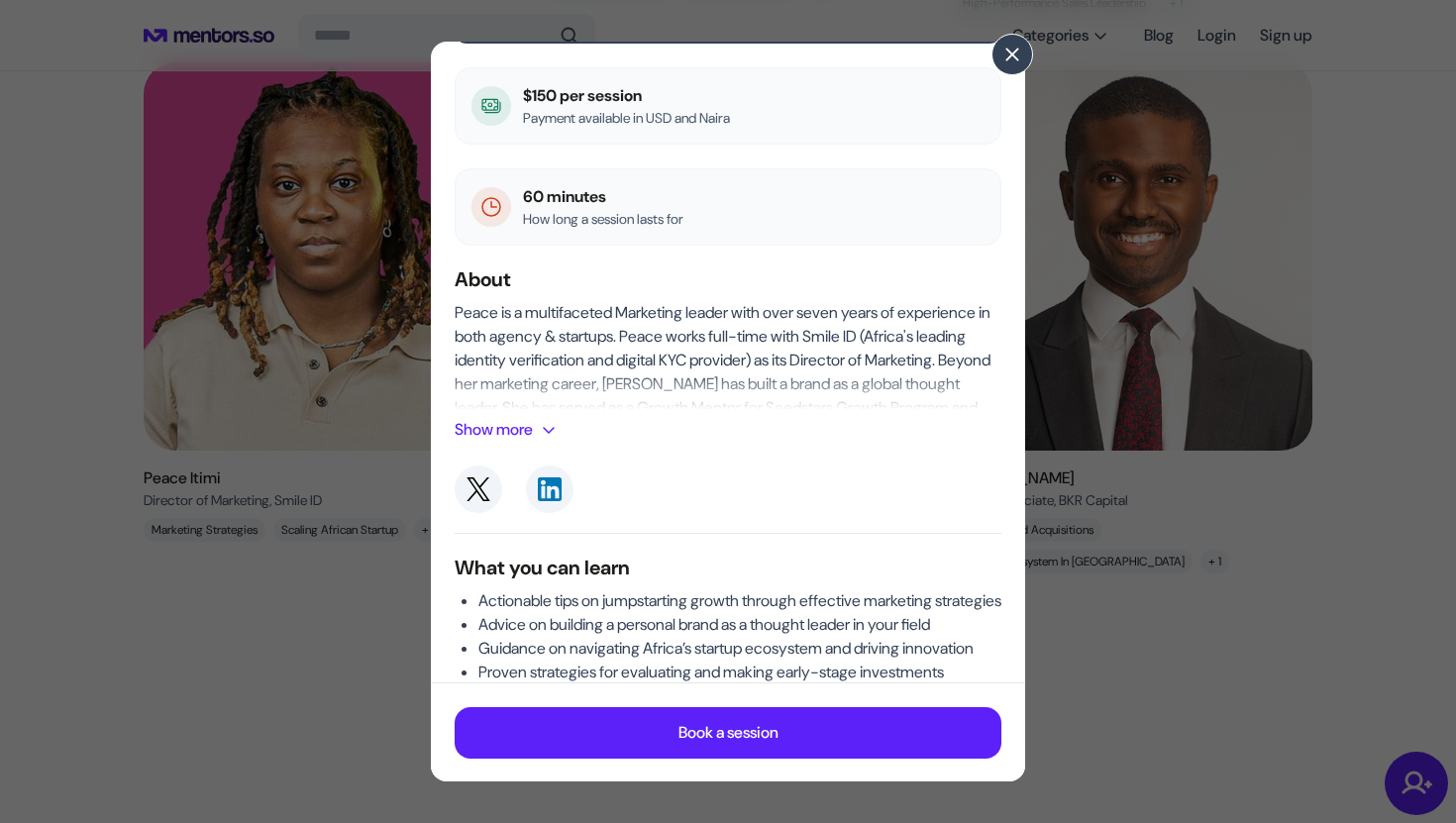 scroll, scrollTop: 281, scrollLeft: 0, axis: vertical 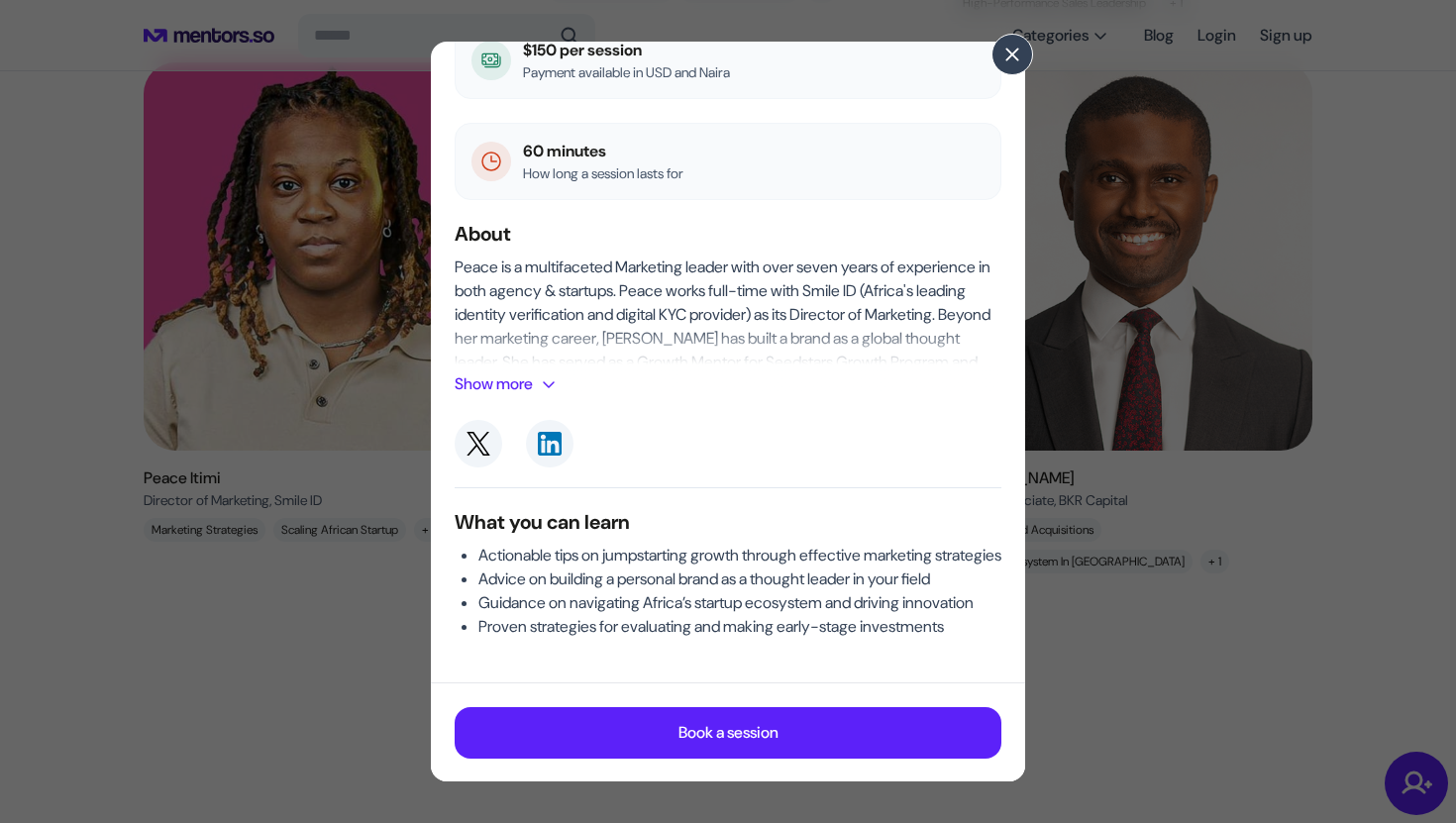 click on "Peace Itimi Director of Marketing ,   Smile ID  Copy profile link   $150 per session   Payment available in USD and Naira  60 minutes   How long a session lasts for  About Peace is a multifaceted Marketing leader with over seven years of experience in both agency & startups. Peace works full-time with Smile ID (Africa's leading identity verification and digital KYC provider) as its Director of Marketing. Beyond her marketing career, [PERSON_NAME] has built a brand as a global thought leader. She has served as a Growth Mentor for Seedstars Growth Program and trained for Google, British Council, Facebook and the Digital Marketing Institute.  Show more What you can learn Actionable tips on jumpstarting growth through effective marketing strategies Advice on building a personal brand as a thought leader in your field Guidance on navigating Africa’s startup ecosystem and driving innovation Proven strategies for evaluating and making early-stage investments Book a session" 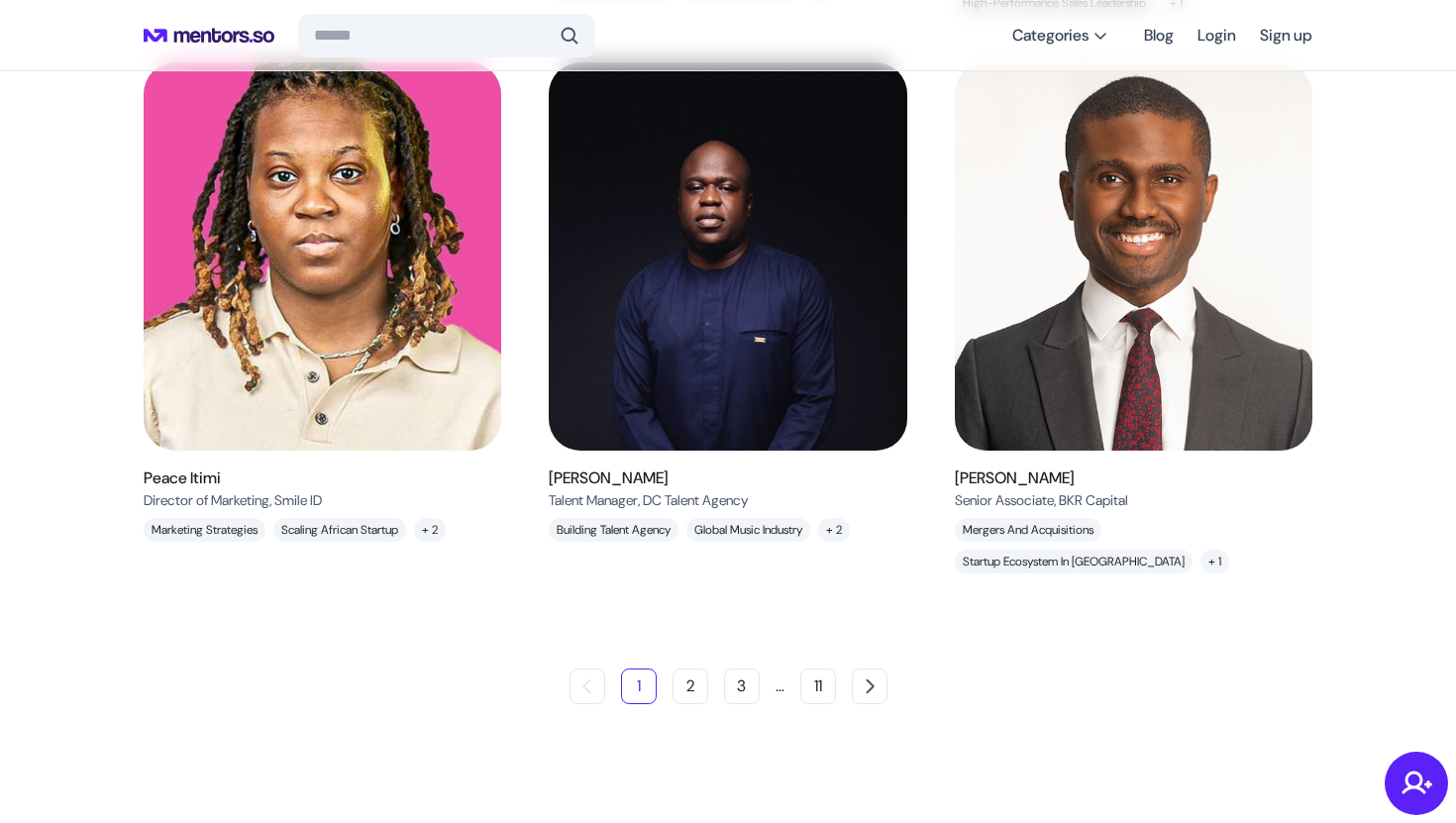 click at bounding box center [322, 257] 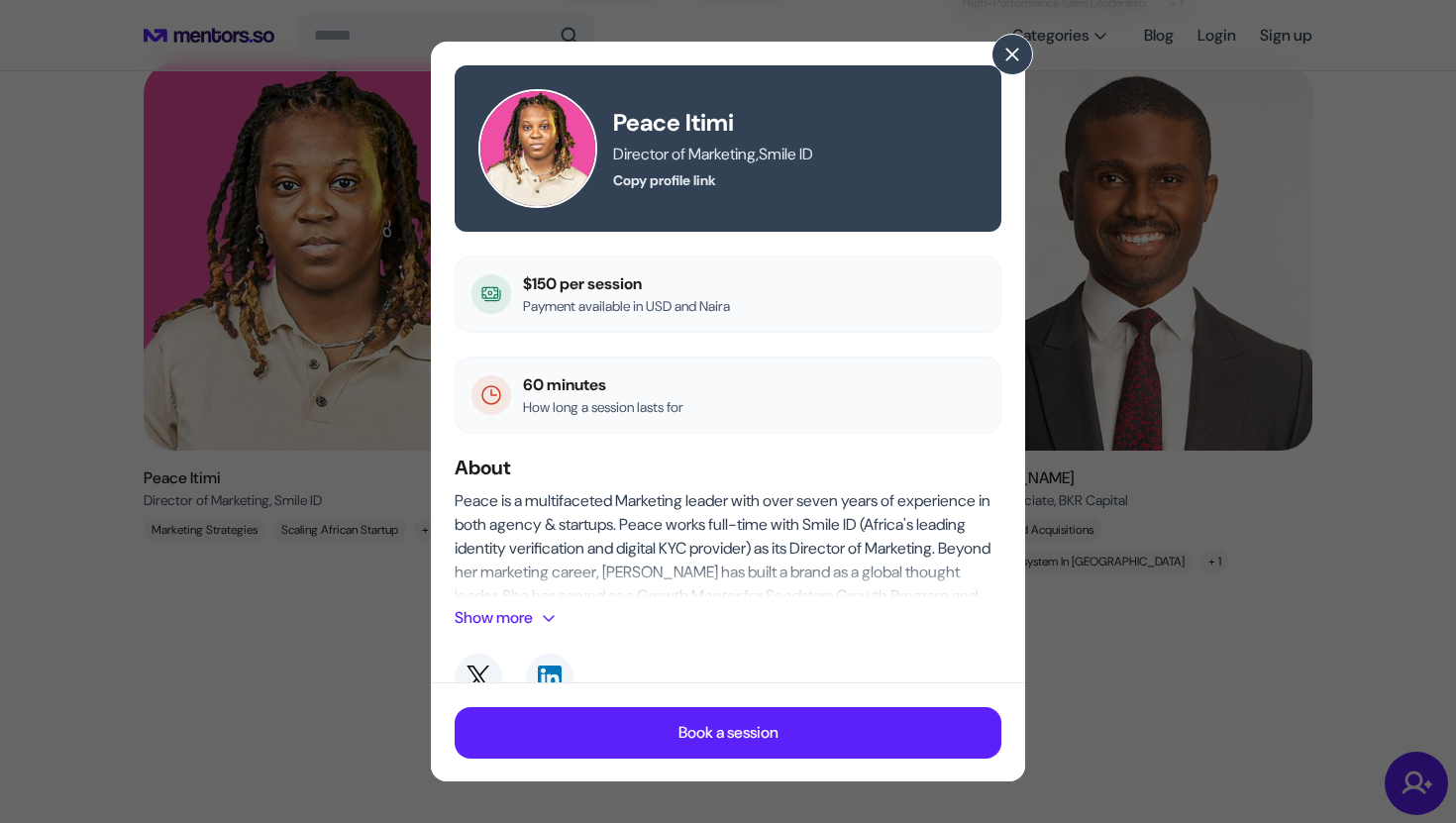 scroll, scrollTop: 281, scrollLeft: 0, axis: vertical 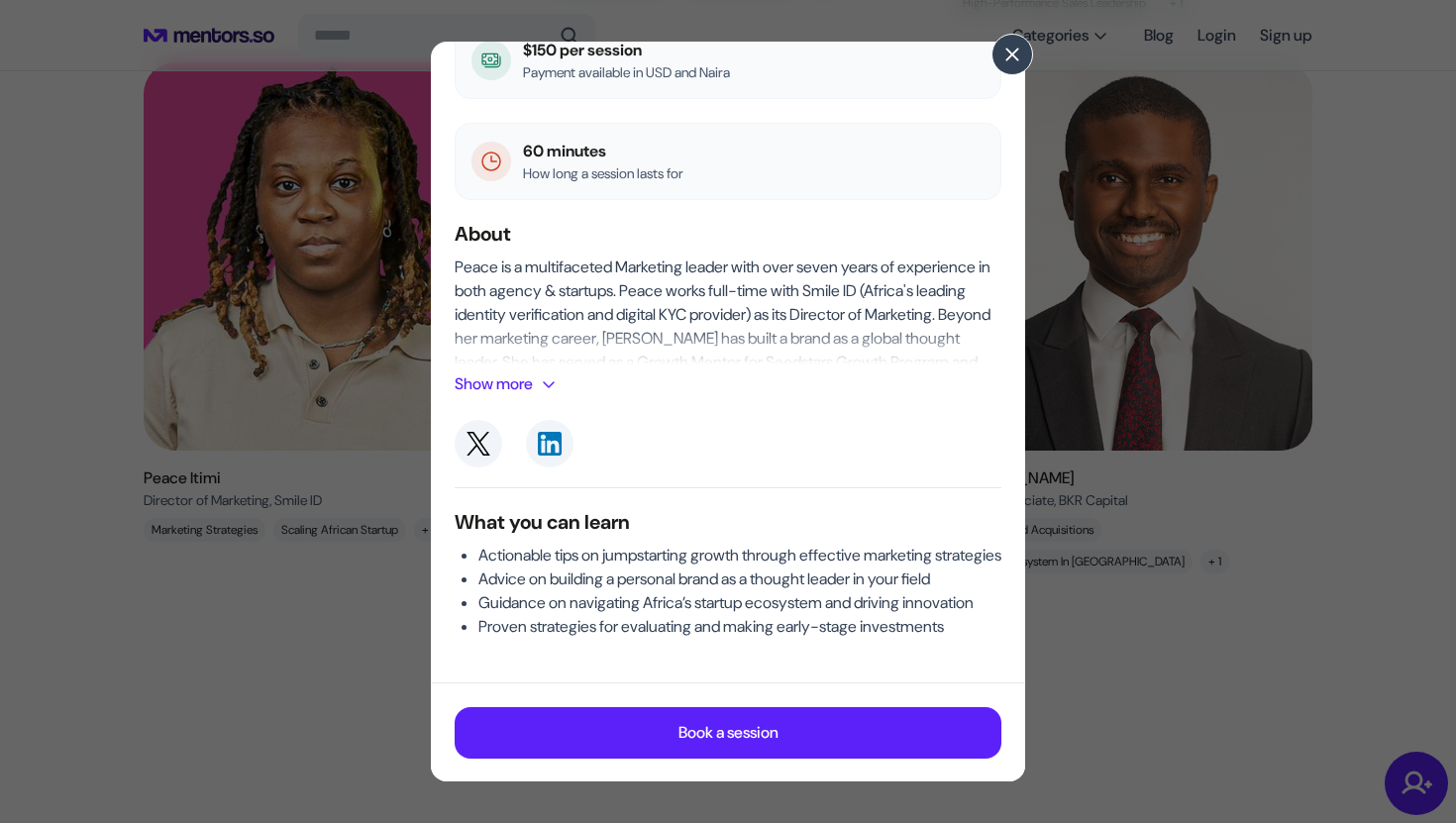 click on "Peace Itimi Director of Marketing ,   Smile ID  Copy profile link   $150 per session   Payment available in USD and Naira  60 minutes   How long a session lasts for  About Peace is a multifaceted Marketing leader with over seven years of experience in both agency & startups. Peace works full-time with Smile ID (Africa's leading identity verification and digital KYC provider) as its Director of Marketing. Beyond her marketing career, [PERSON_NAME] has built a brand as a global thought leader. She has served as a Growth Mentor for Seedstars Growth Program and trained for Google, British Council, Facebook and the Digital Marketing Institute.  Show more What you can learn Actionable tips on jumpstarting growth through effective marketing strategies Advice on building a personal brand as a thought leader in your field Guidance on navigating Africa’s startup ecosystem and driving innovation Proven strategies for evaluating and making early-stage investments Book a session" 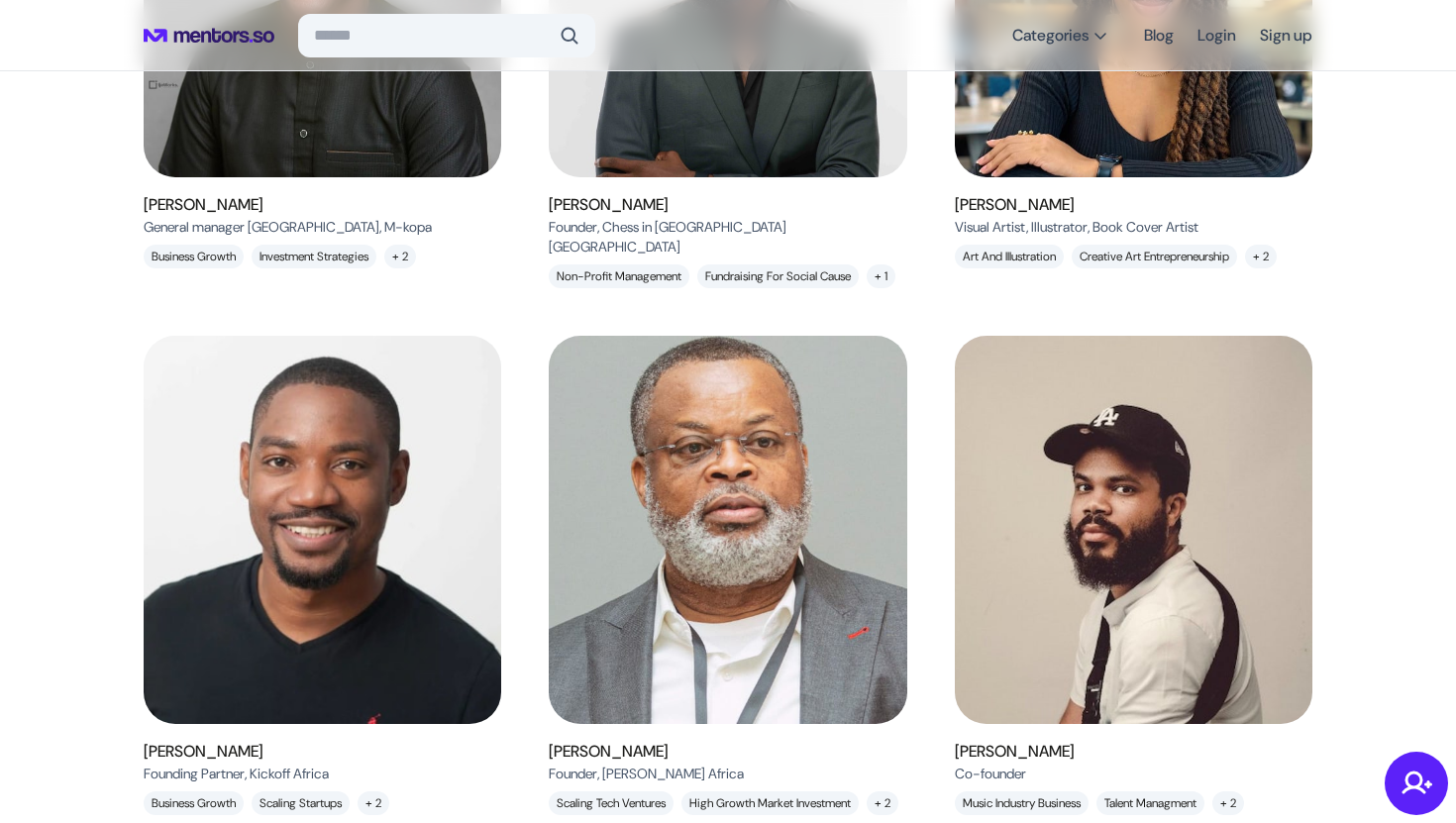 scroll, scrollTop: 473, scrollLeft: 0, axis: vertical 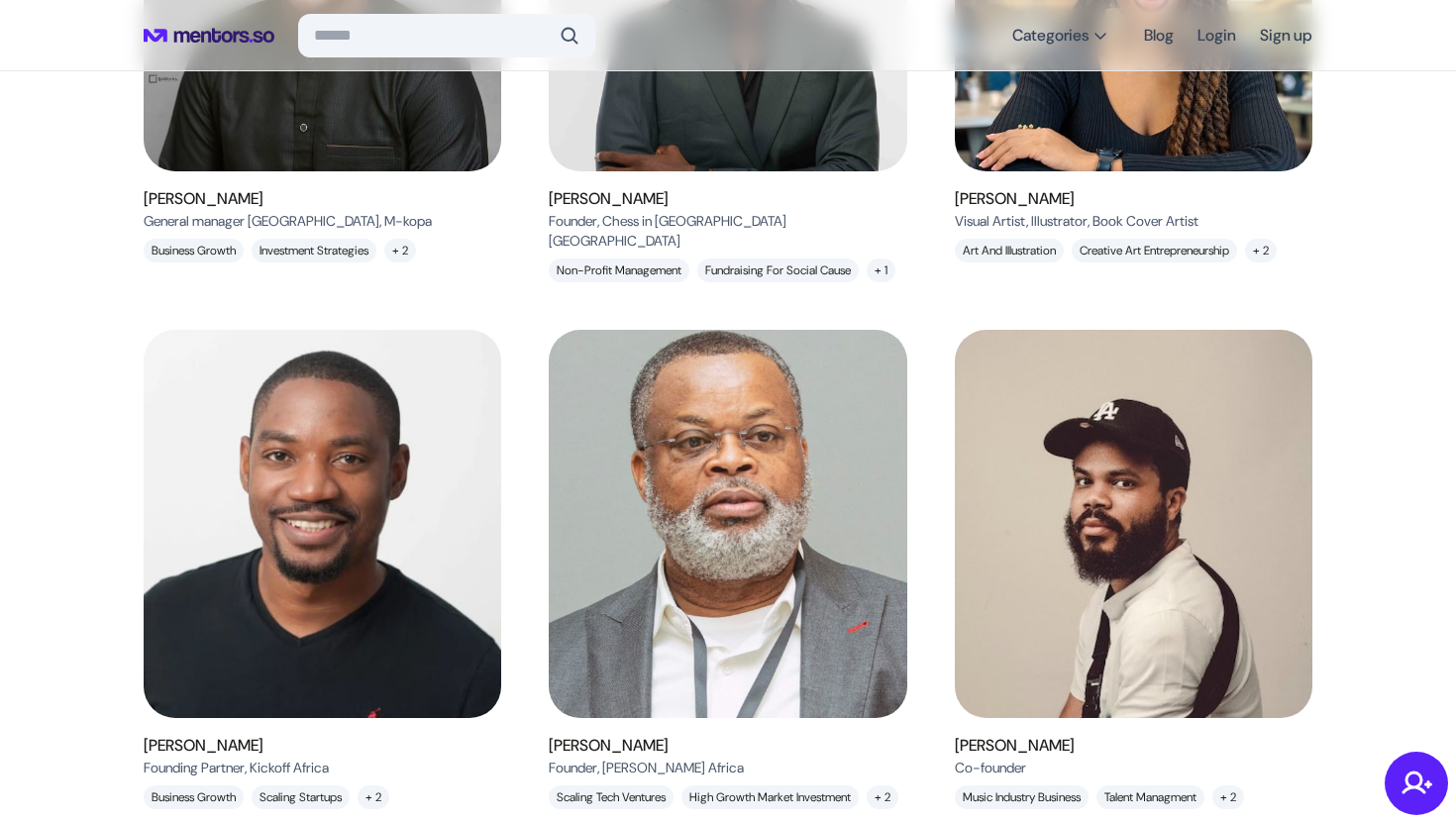 click at bounding box center (322, 523) 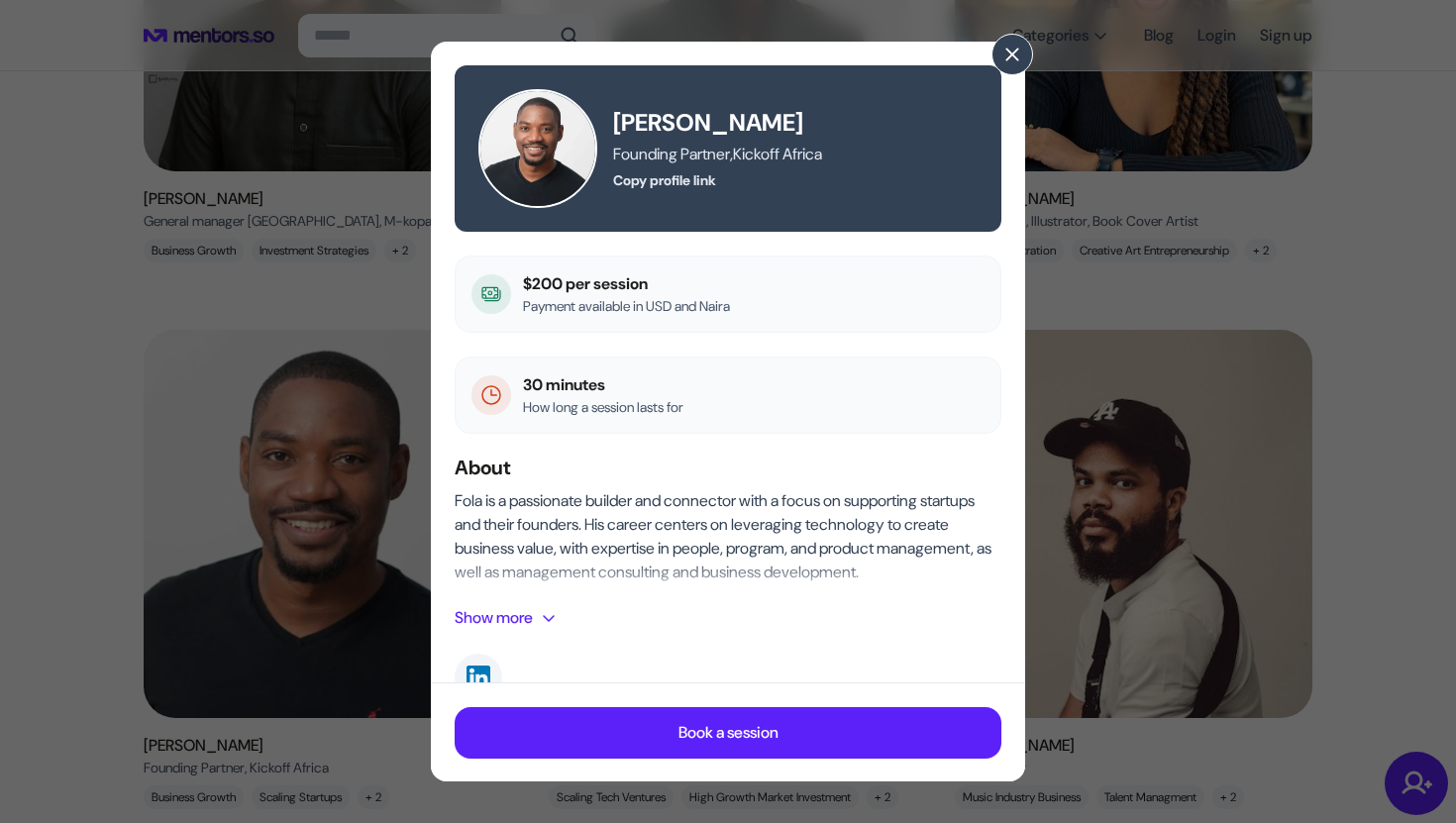 click on "[PERSON_NAME] Founding Partner ,   Kickoff Africa  Copy profile link   $200 per session   Payment available in USD and Naira  30 minutes   How long a session lasts for  About Fola is a passionate builder and connector with a focus on supporting startups and their founders. His career centers on leveraging technology to create business value, with expertise in people, program, and product management, as well as management consulting and business development. For over a decade, Fola has built global ecosystems that empower entrepreneurs across sectors like finance, education, and energy. He has led Africa’s top accelerator programs, including Ventures Platform and Google for Startups Africa, and launched the AWS Fintech Accelerator for [GEOGRAPHIC_DATA]. Fola has supported over 1,000 startups and led investments in 100+ ventures, making a significant impact on Africa's startup ecosystem. Show more What you can learn Insights on scaling and supporting early-stage ventures Book a session" 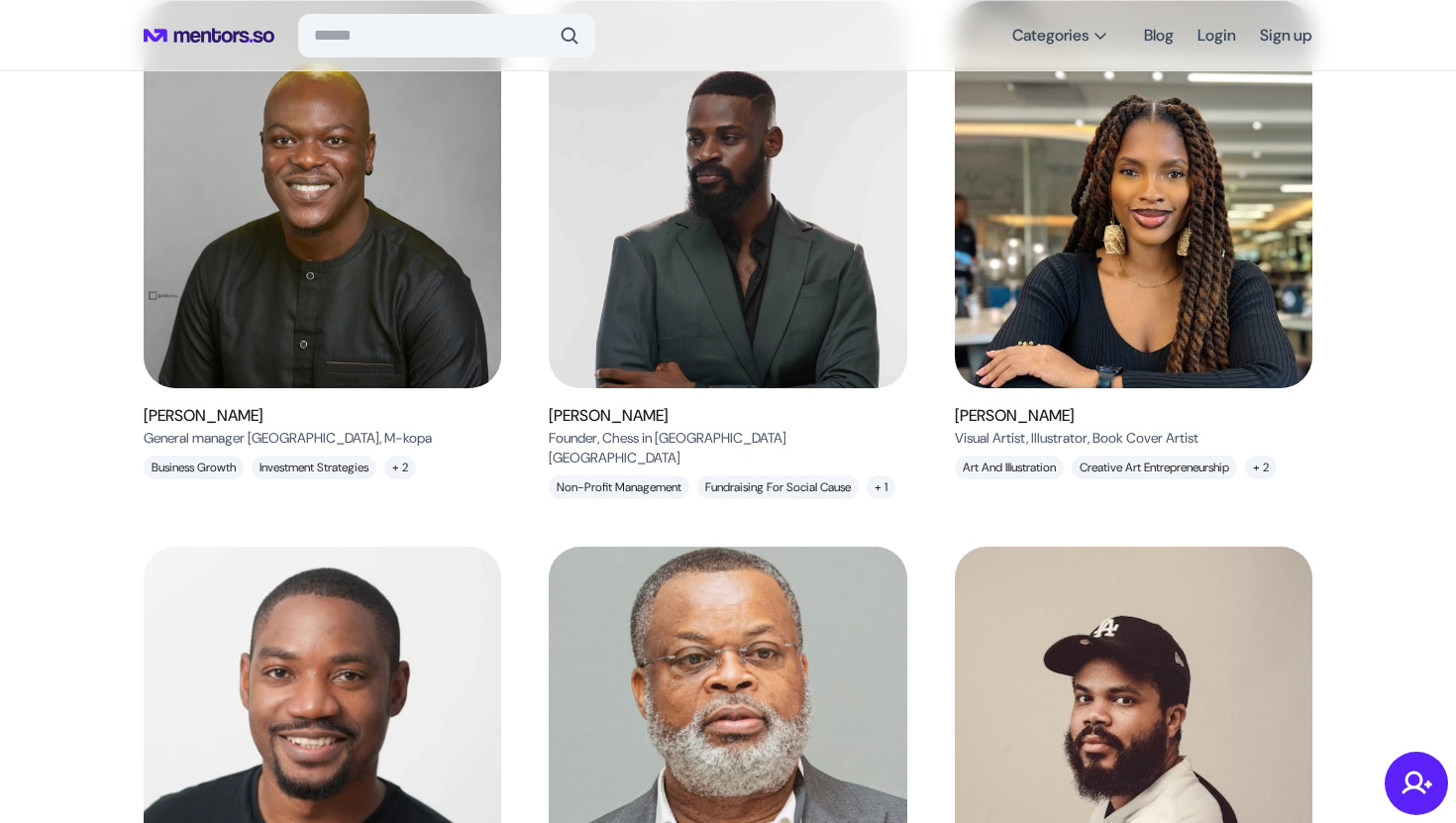 scroll, scrollTop: 0, scrollLeft: 0, axis: both 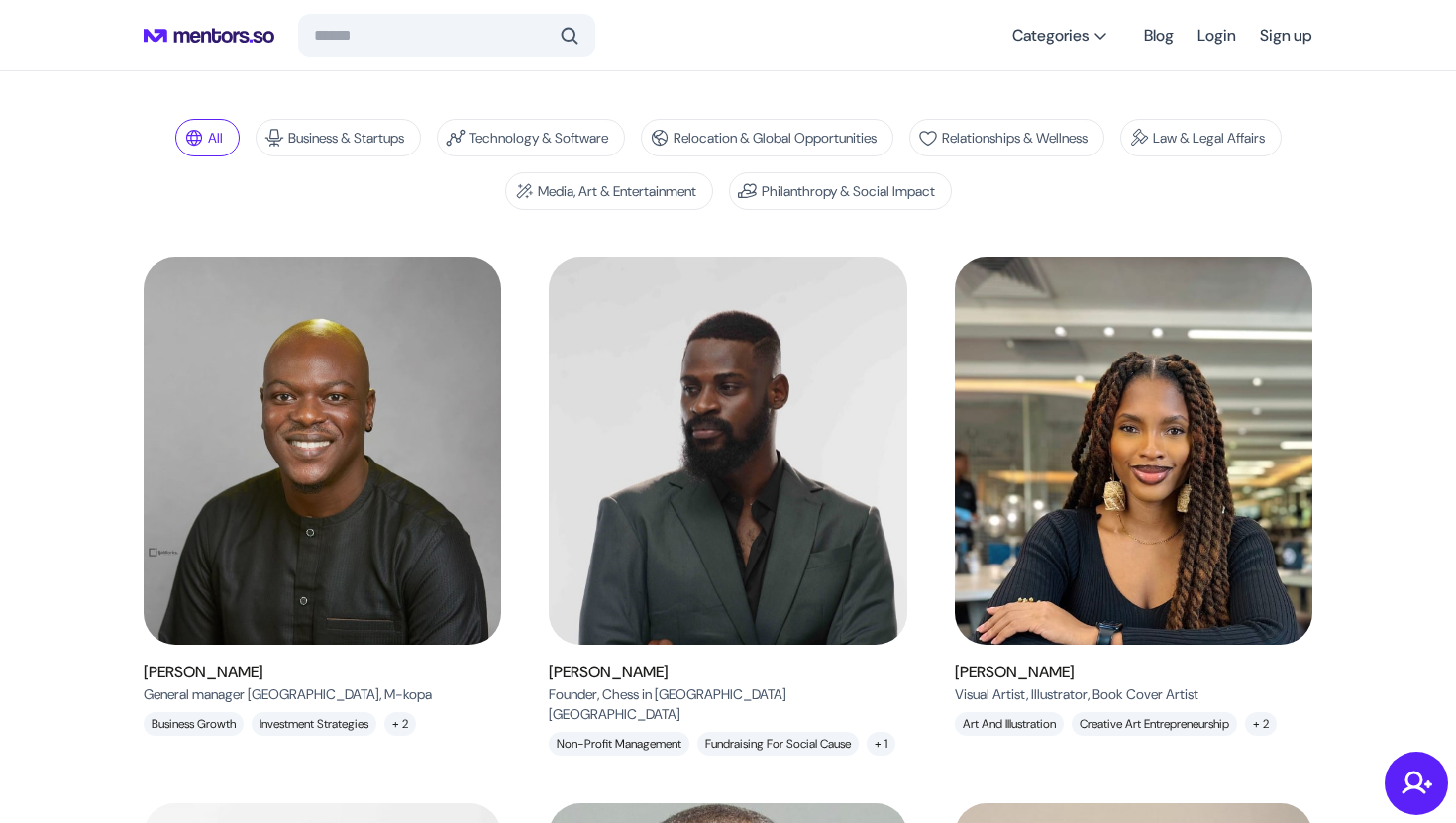click at bounding box center [728, 452] 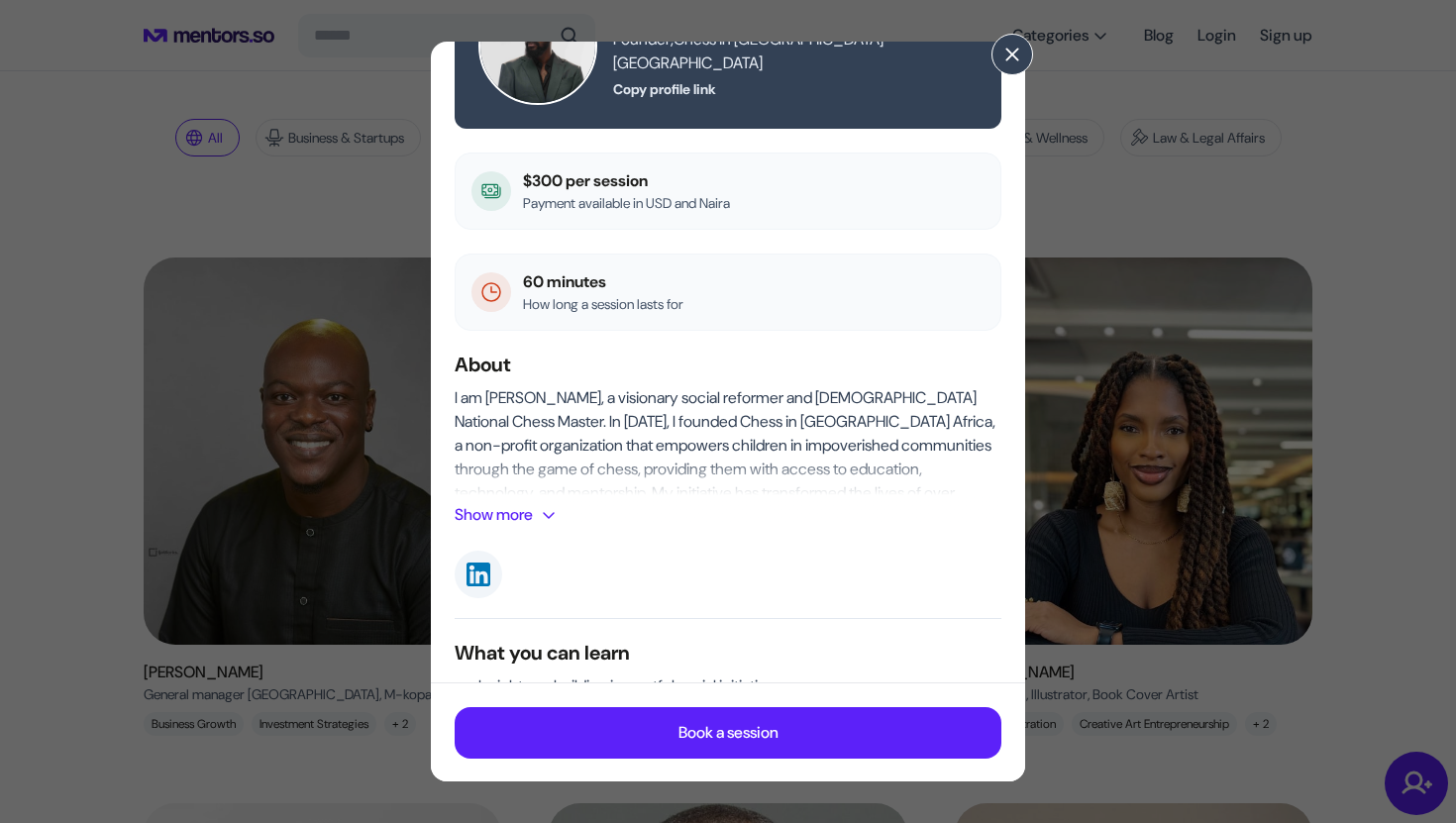 scroll, scrollTop: 210, scrollLeft: 0, axis: vertical 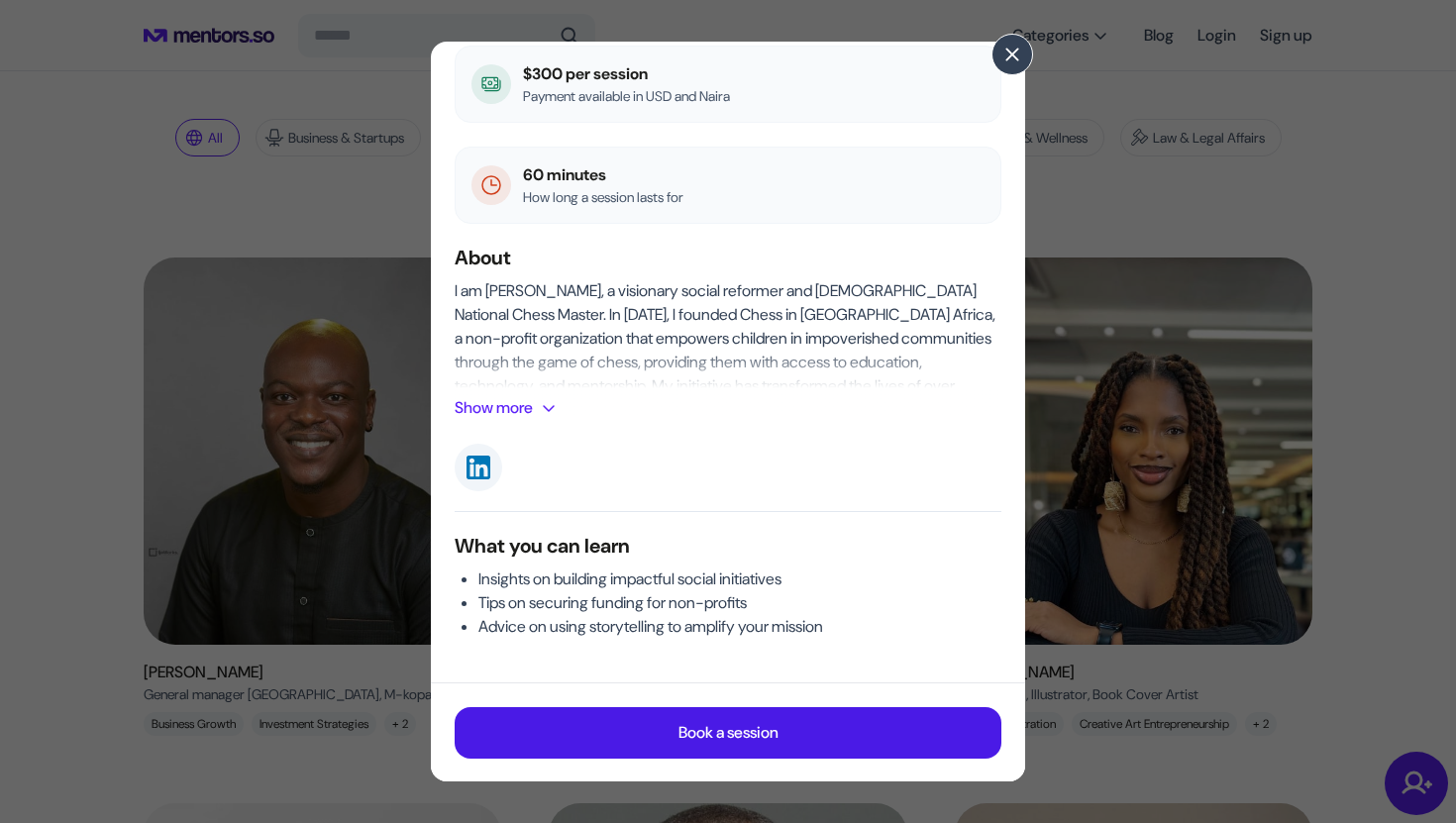 click on "Book a session" 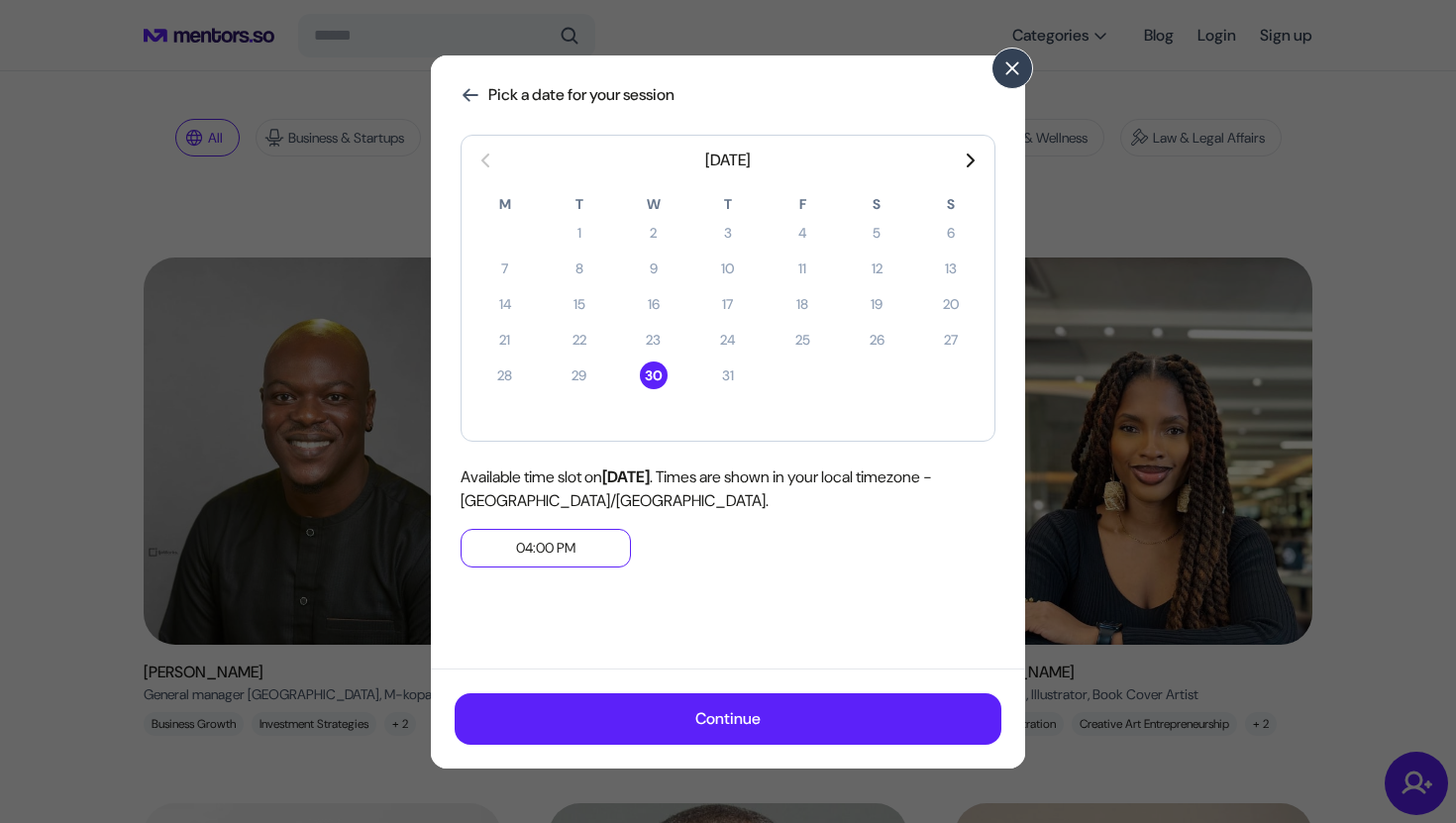 click on "Pick a date for your session" at bounding box center (728, 95) 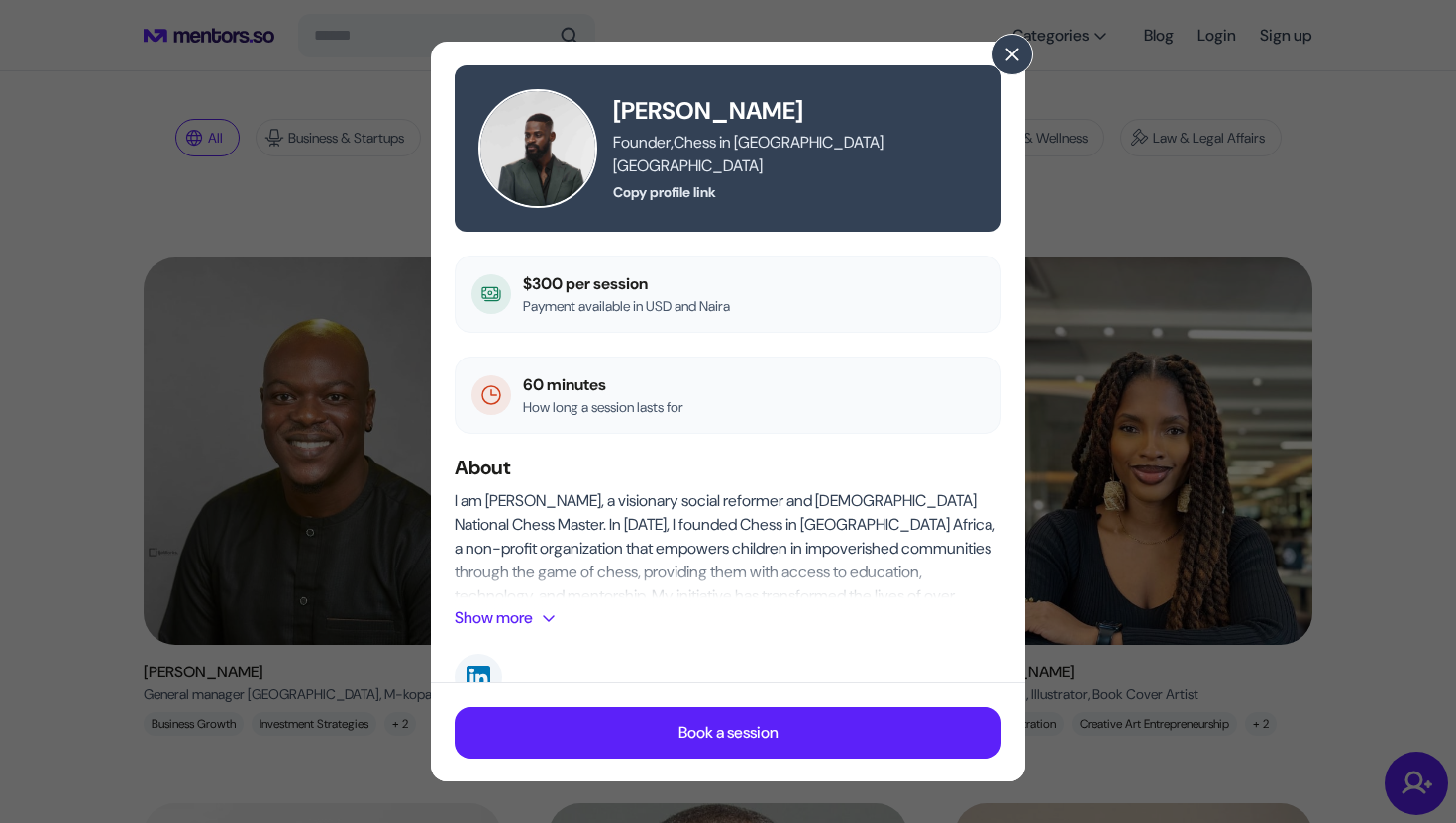 click on "[PERSON_NAME] Founder ,   Chess in Slums Africa  Copy profile link   $300 per session   Payment available in USD and Naira  60 minutes   How long a session lasts for  About I am [PERSON_NAME], a visionary social reformer and [DEMOGRAPHIC_DATA] National Chess Master. In [DATE], I founded Chess in [GEOGRAPHIC_DATA] Africa, a non-profit organization that empowers children in impoverished communities through the game of chess, providing them with access to education, technology, and mentorship. My initiative has transformed the lives of over 10,000 children, with 500 receiving fully funded scholarships, and has gained international recognition through features in outlets like BBC and Al-Jazeera. My work has earned me numerous accolades, including The Future Awards Africa Prize for Community Action and the Business Insider Award for Social Entrepreneur of the Year. I continue to inspire others, using strategic thinking and chess as powerful tools for social change. Show more What you can learn Tips on securing funding for non-profits" 